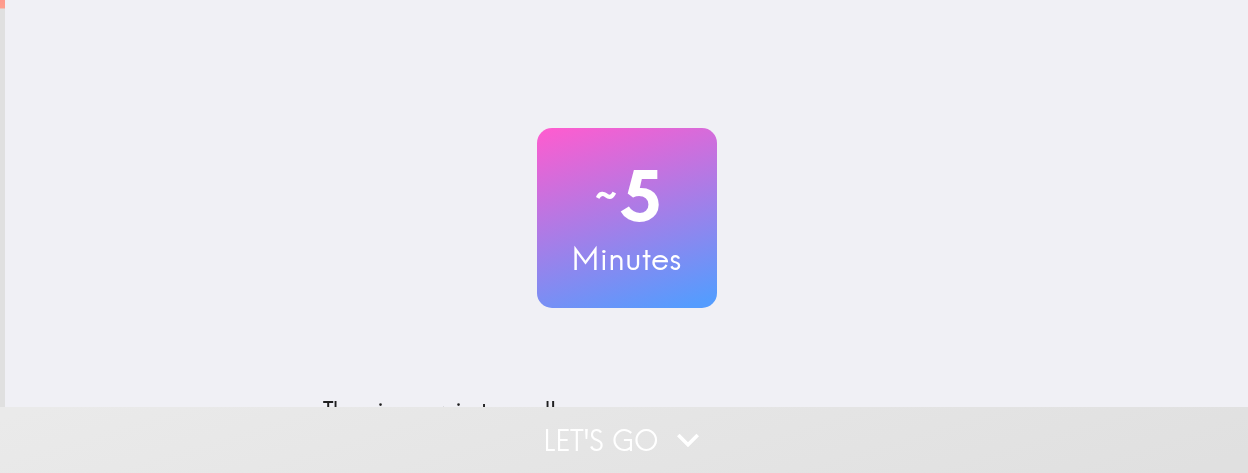 scroll, scrollTop: 0, scrollLeft: 0, axis: both 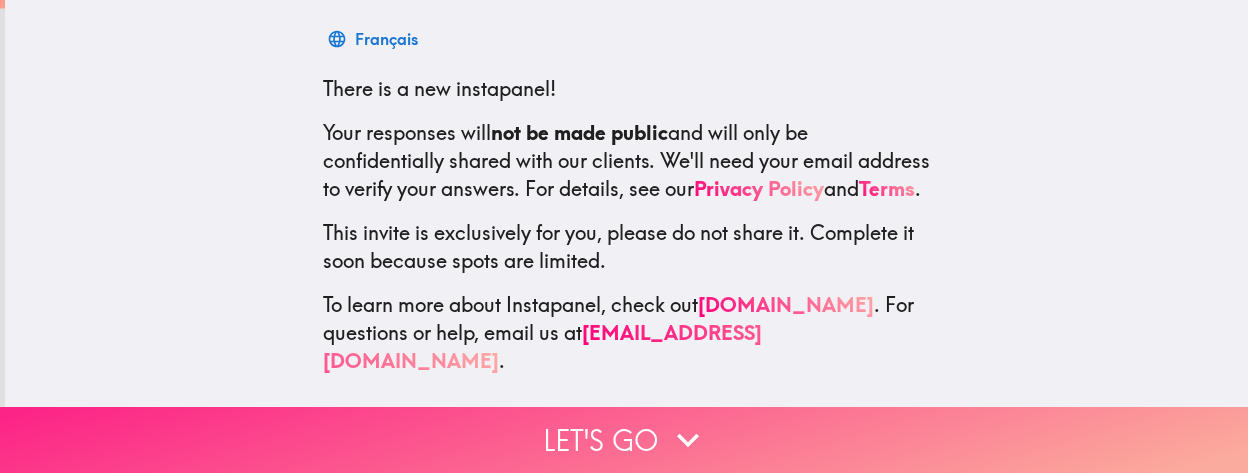 click on "Let's go" at bounding box center (624, 440) 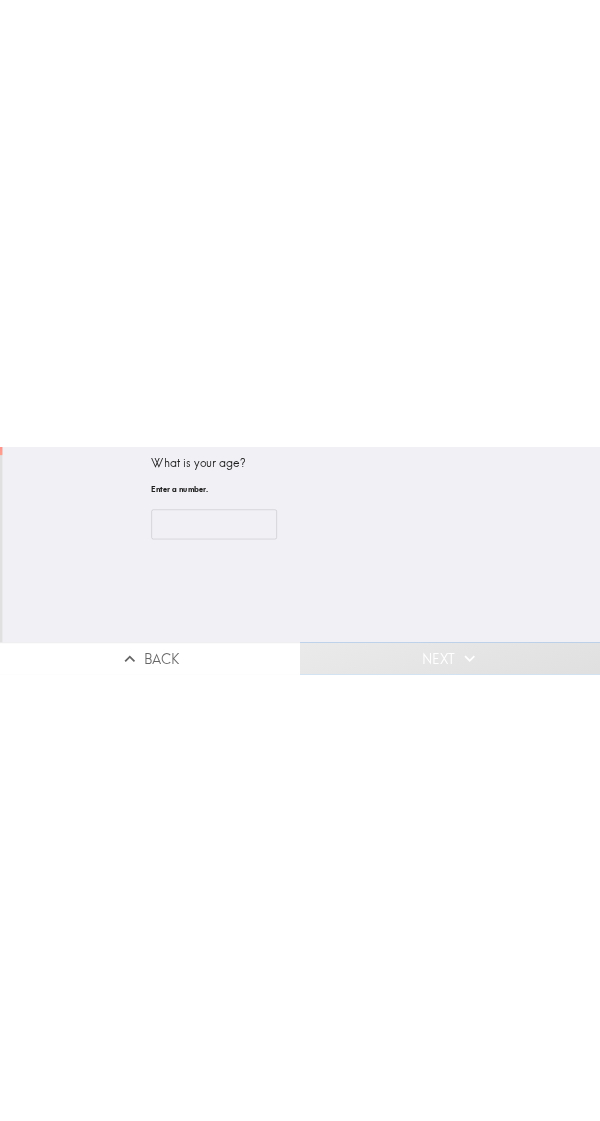 scroll, scrollTop: 0, scrollLeft: 0, axis: both 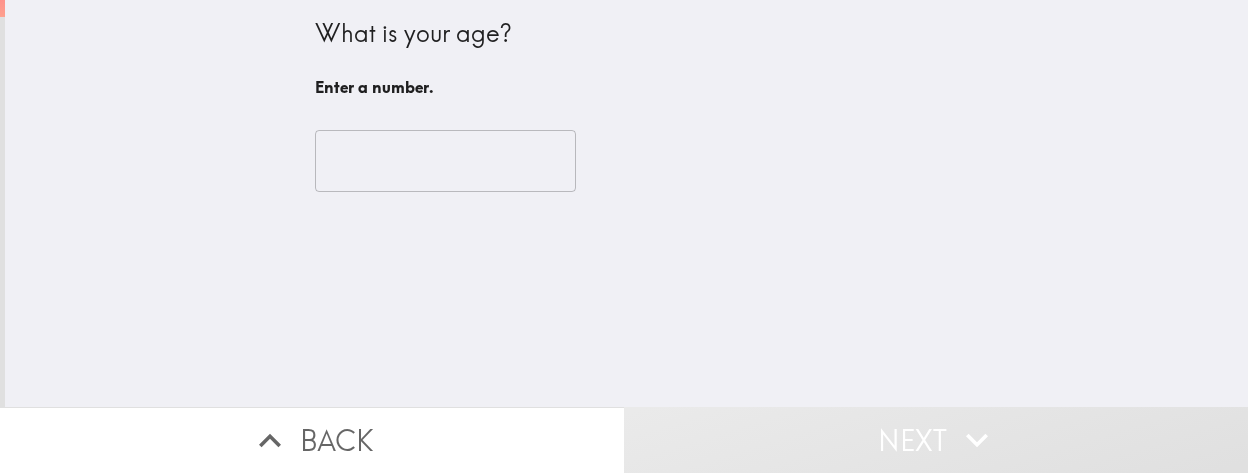 click at bounding box center (445, 161) 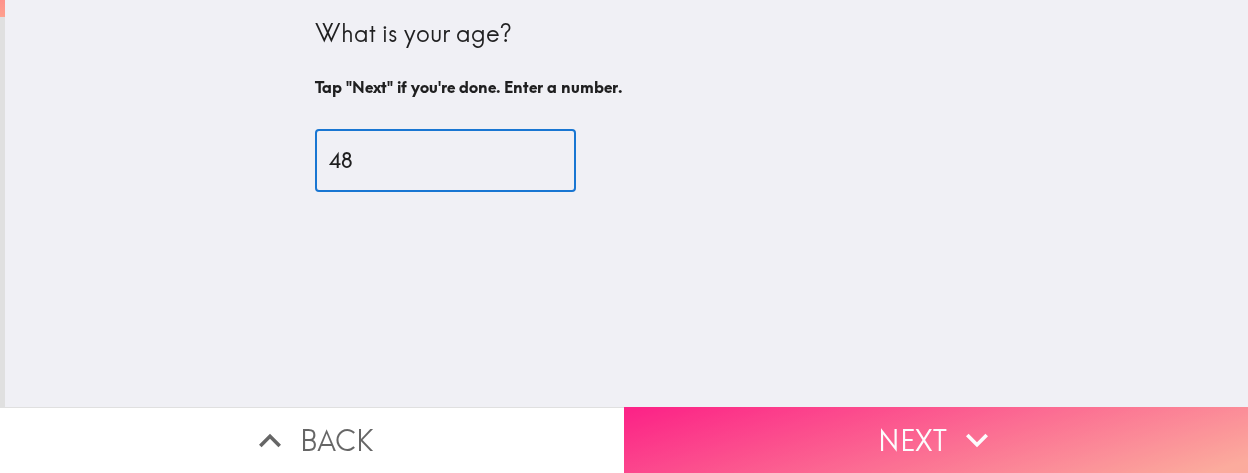 type on "48" 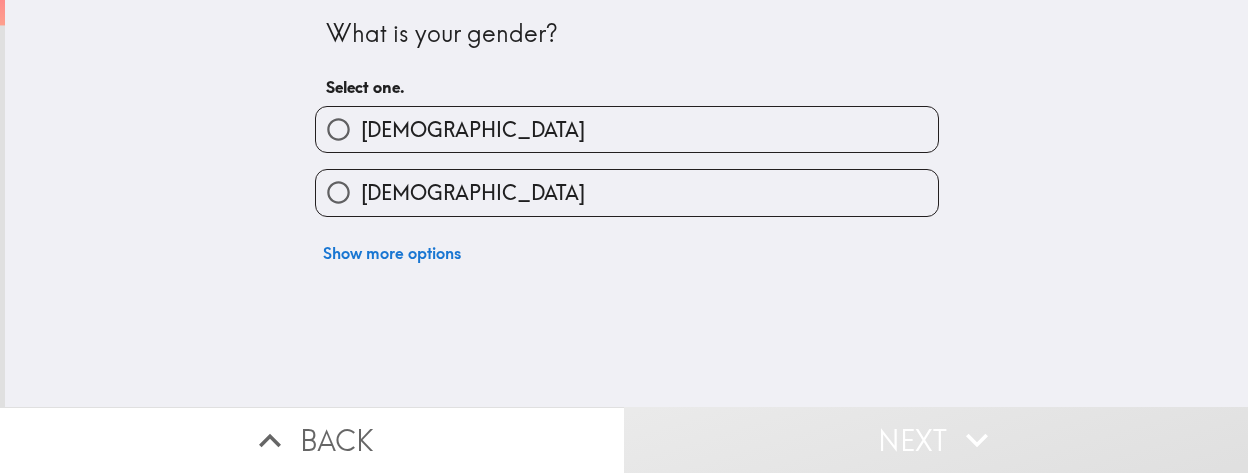 click on "[DEMOGRAPHIC_DATA]" at bounding box center (338, 129) 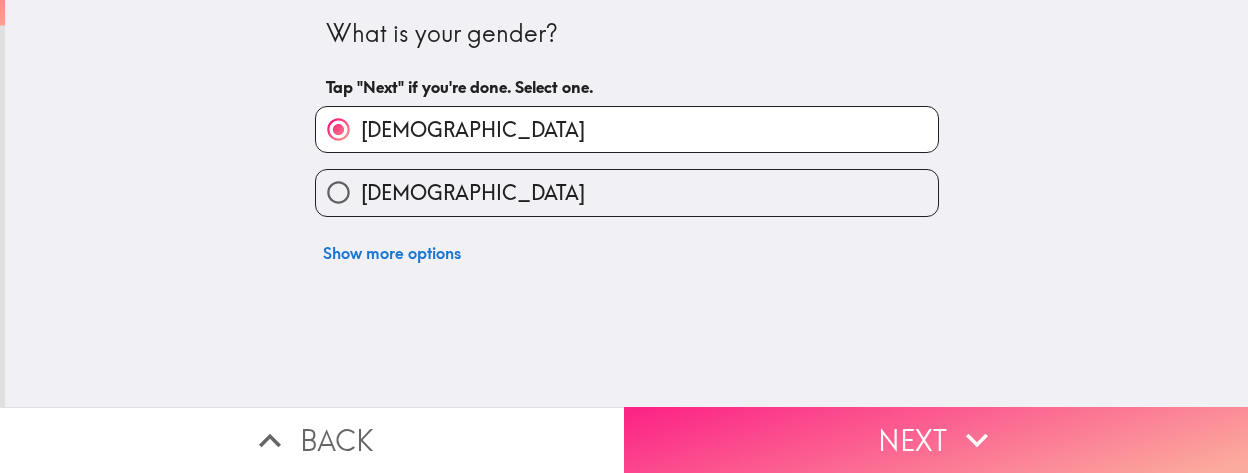 click 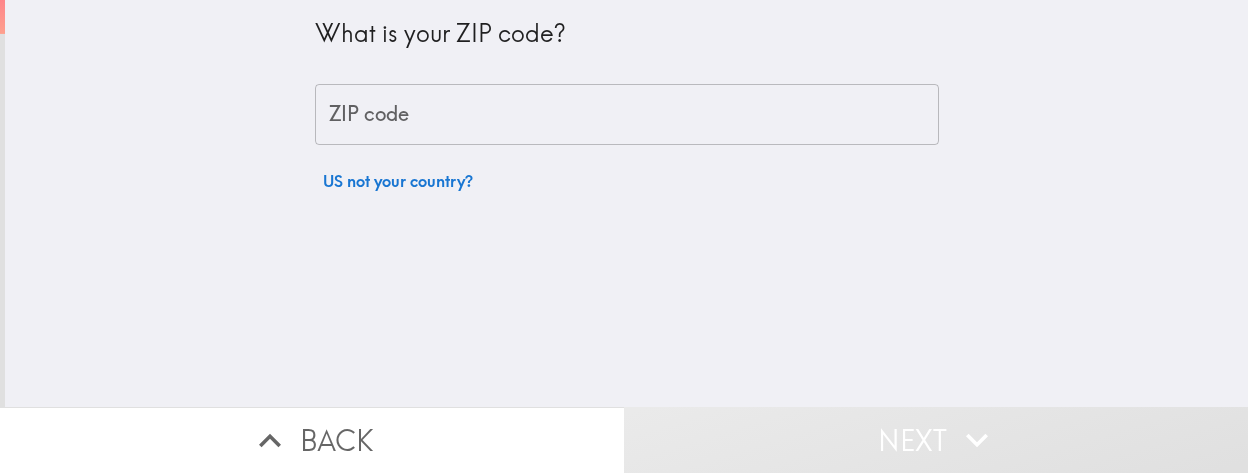 click on "ZIP code ZIP code" at bounding box center (627, 115) 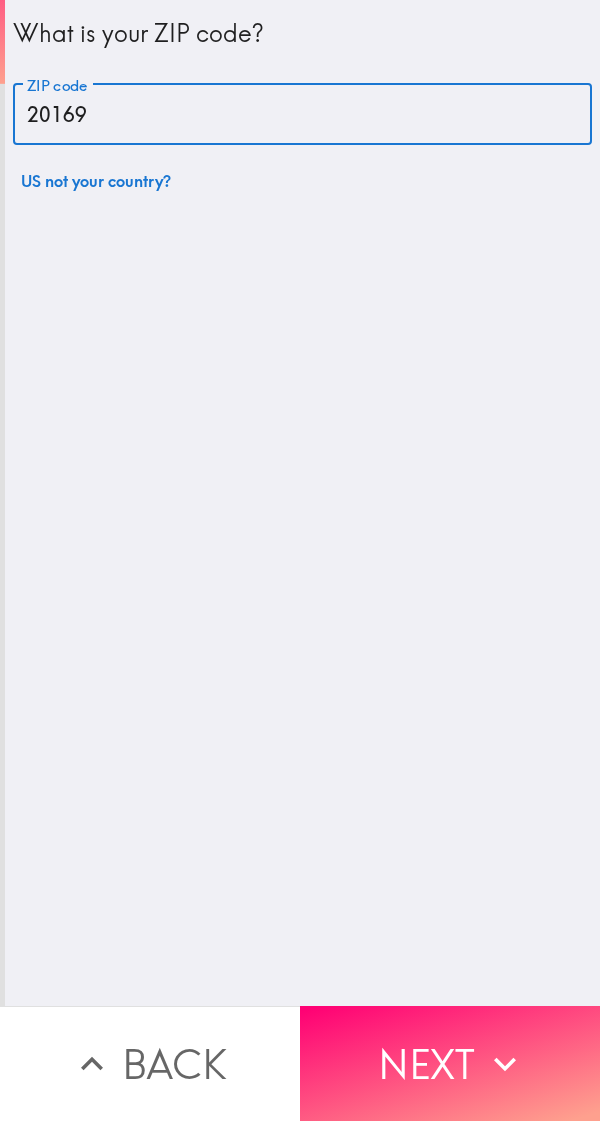 type on "20169" 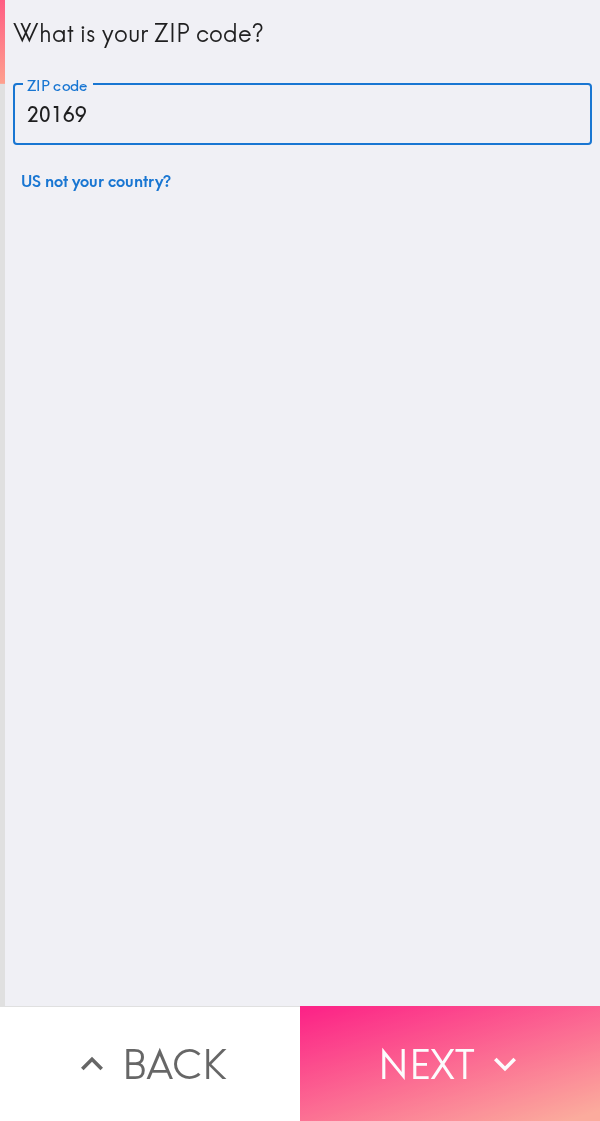 click 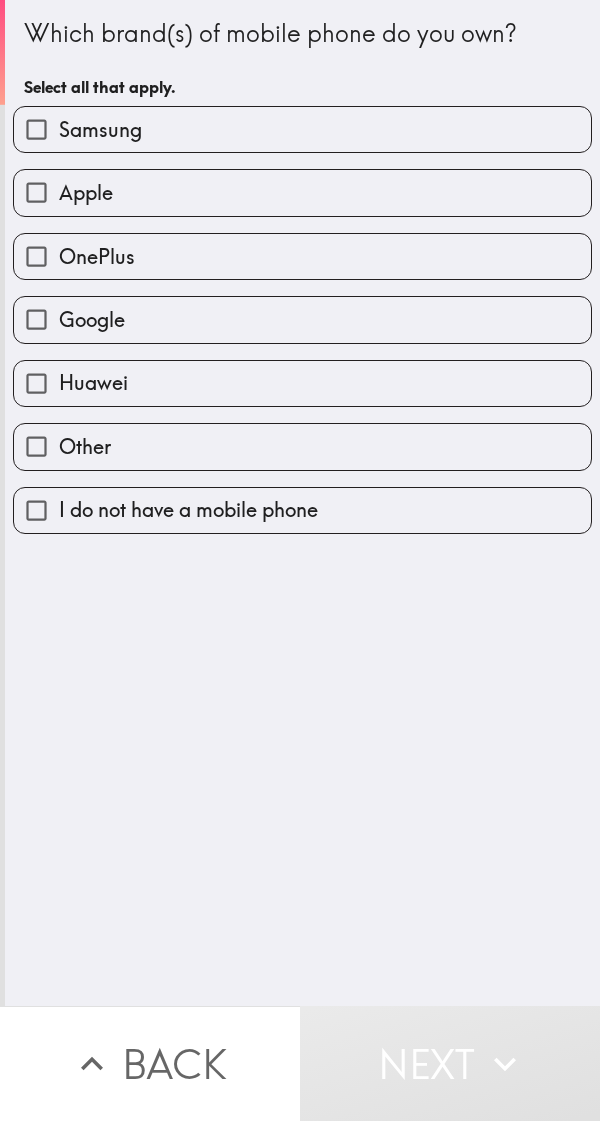 click on "Samsung" at bounding box center (302, 129) 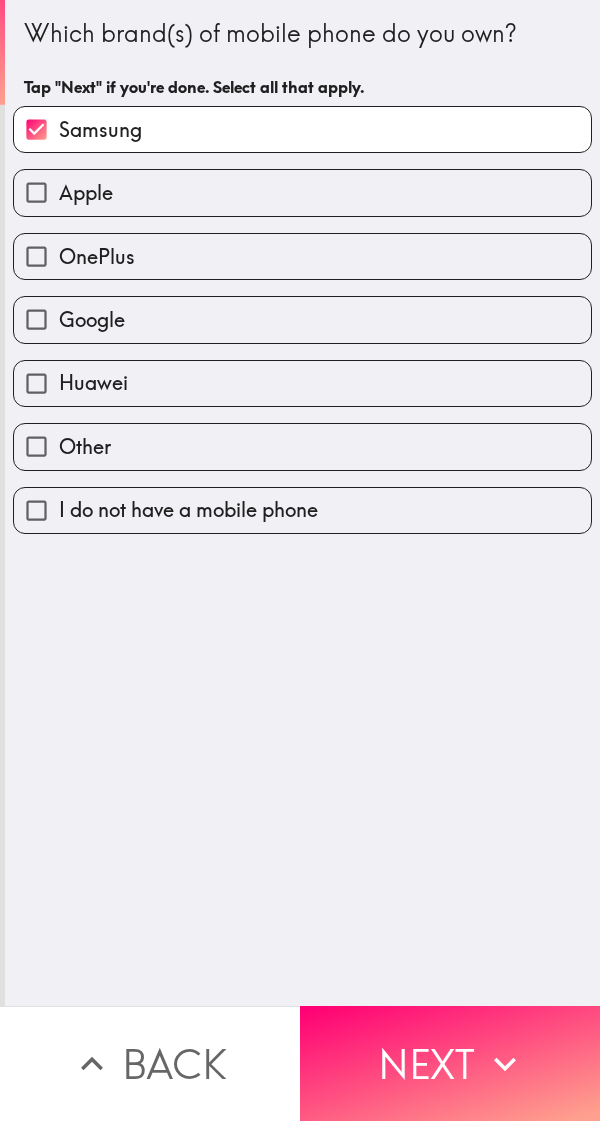 click on "Apple" at bounding box center [302, 192] 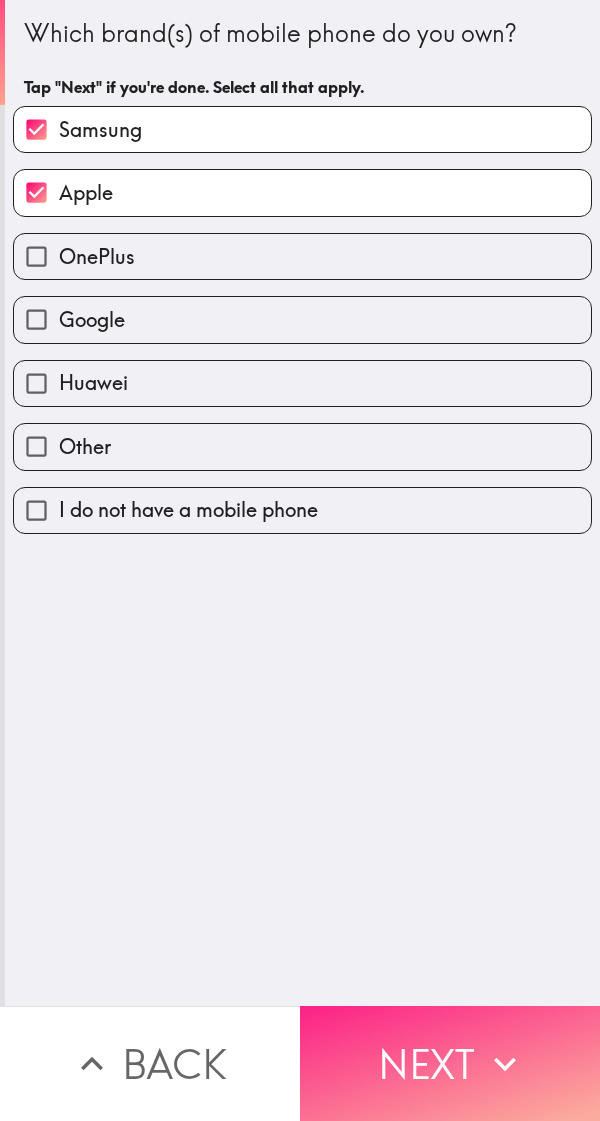 click on "Next" at bounding box center [450, 1063] 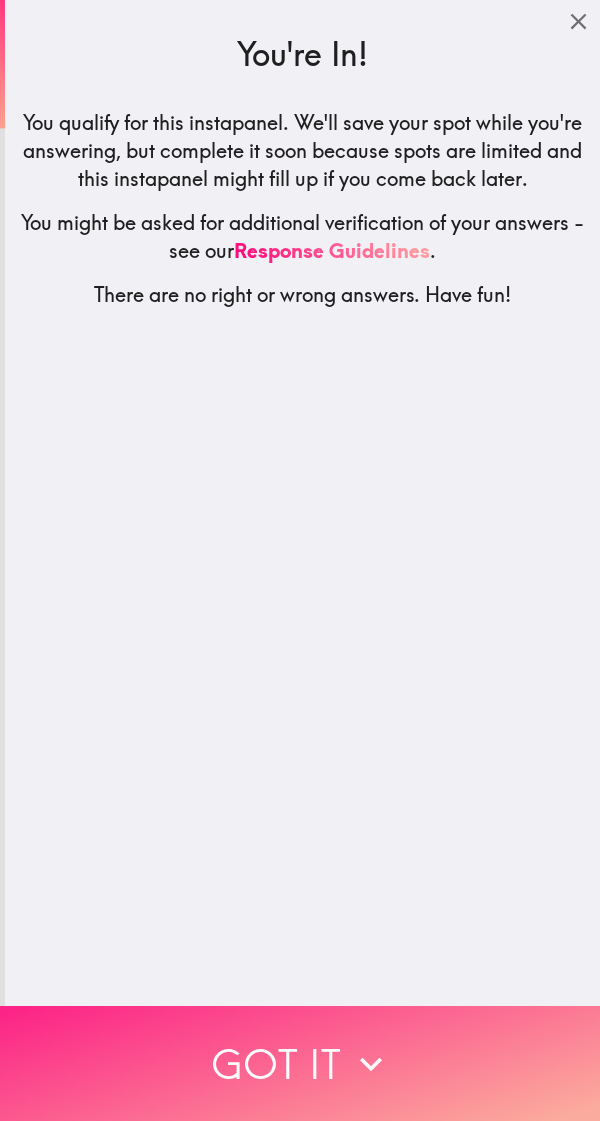 click 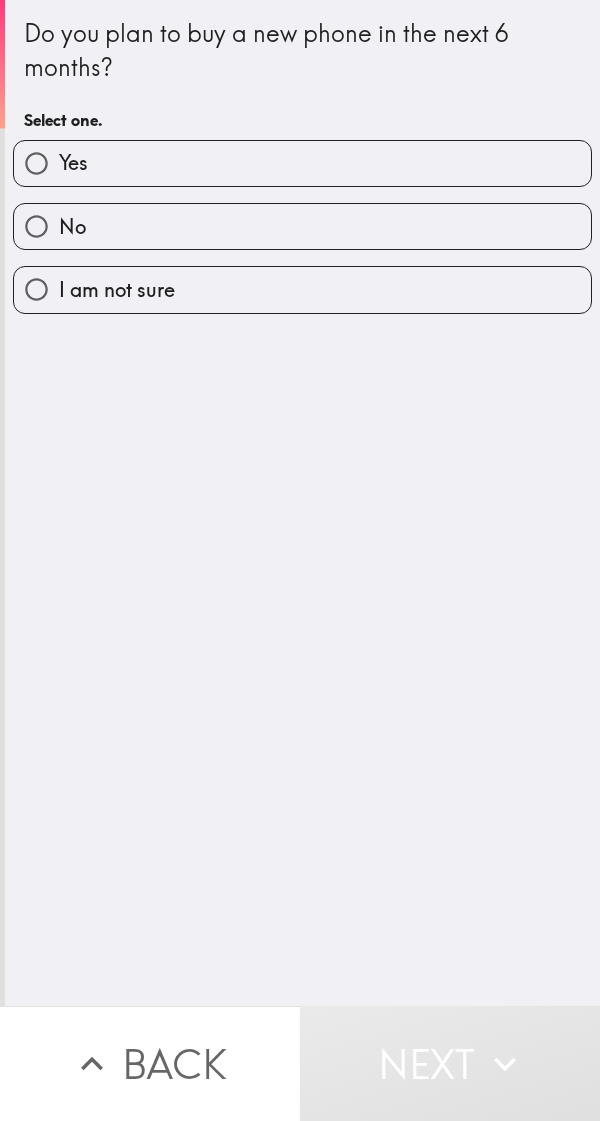 click on "Yes" at bounding box center (302, 163) 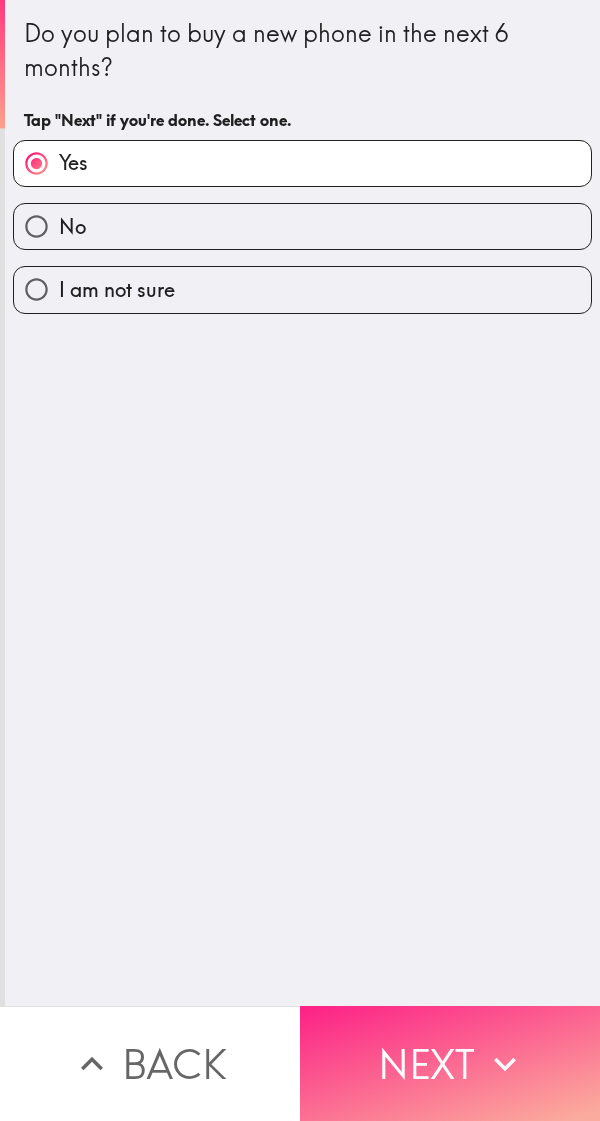 click on "Next" at bounding box center (450, 1063) 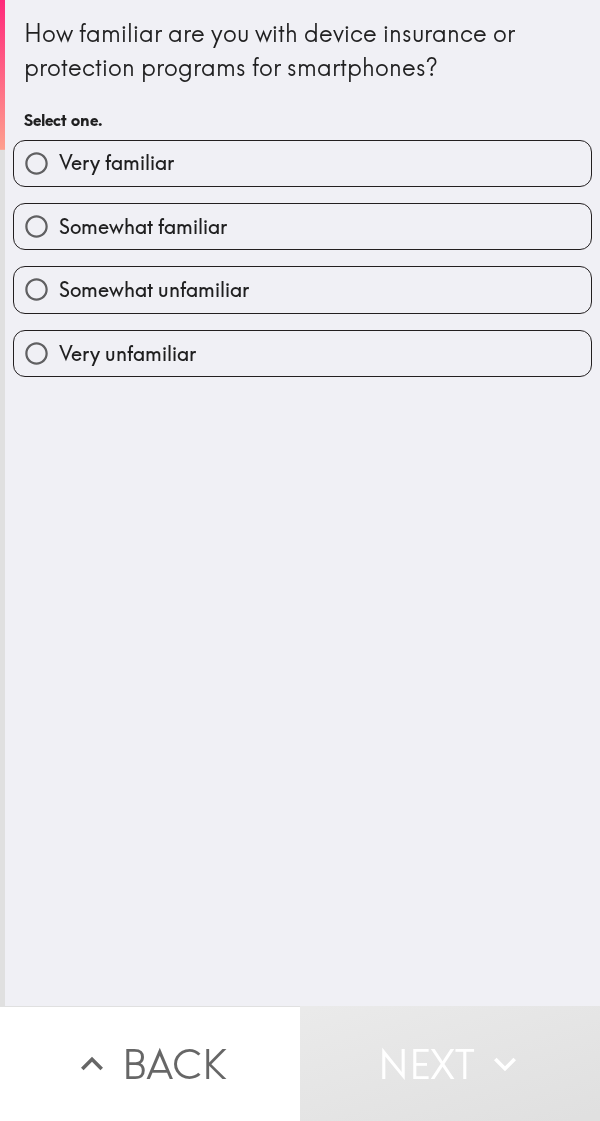 click on "Very familiar" at bounding box center (302, 163) 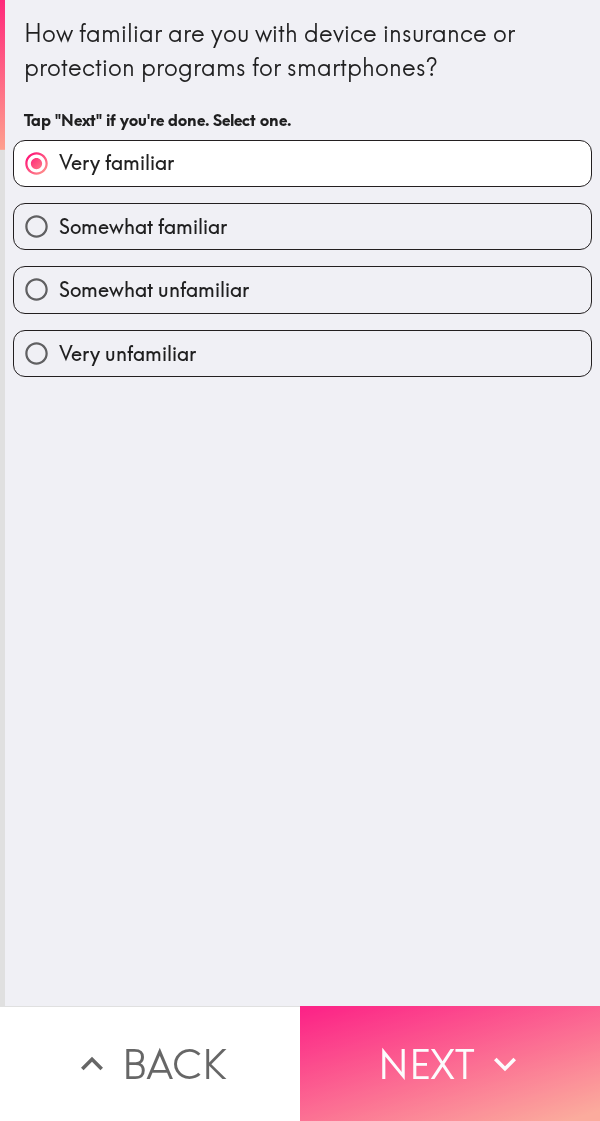 click on "Next" at bounding box center (450, 1063) 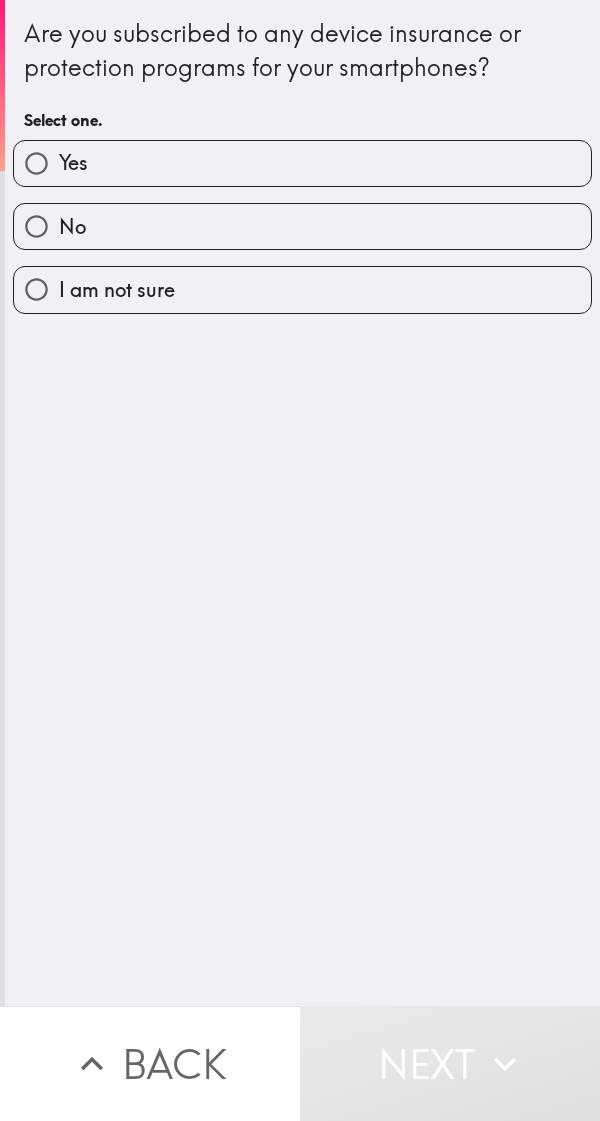 click on "Yes" at bounding box center (302, 163) 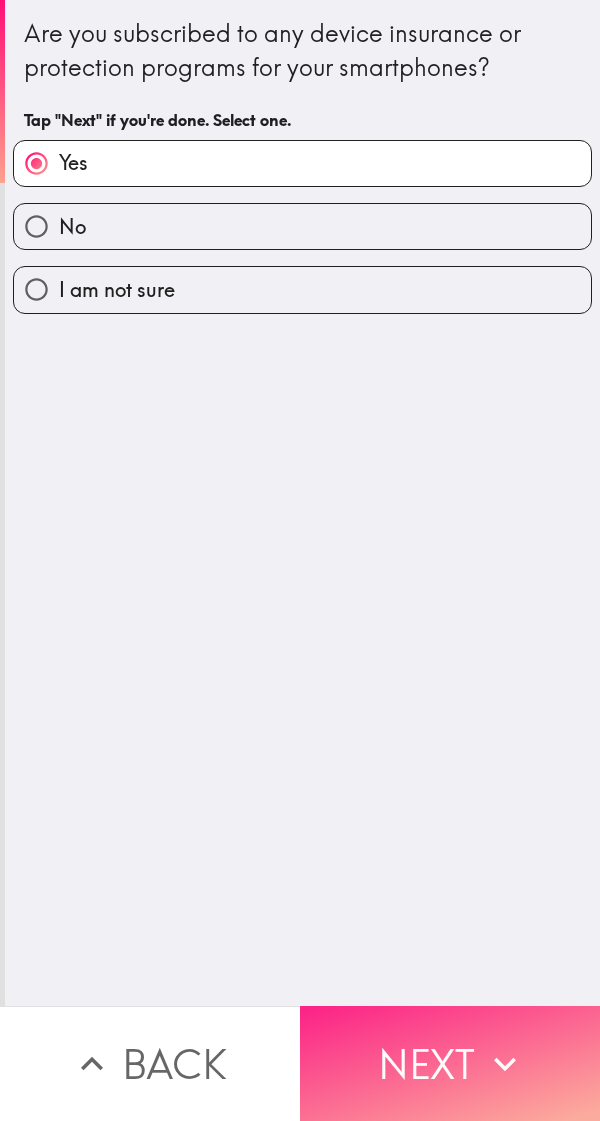 click on "Next" at bounding box center (450, 1063) 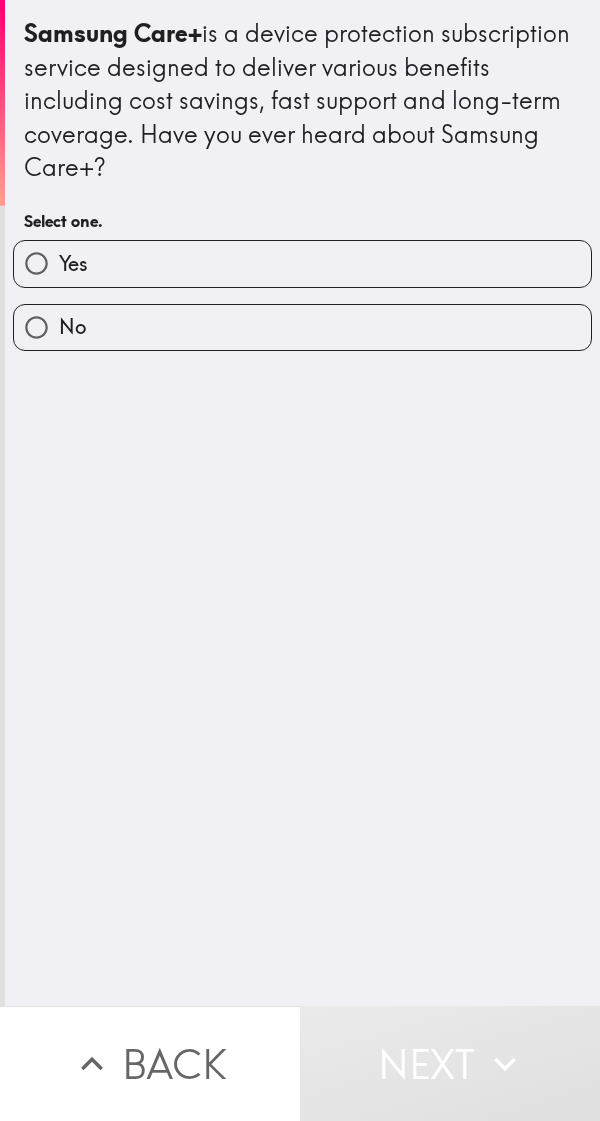 click on "Yes" at bounding box center [302, 263] 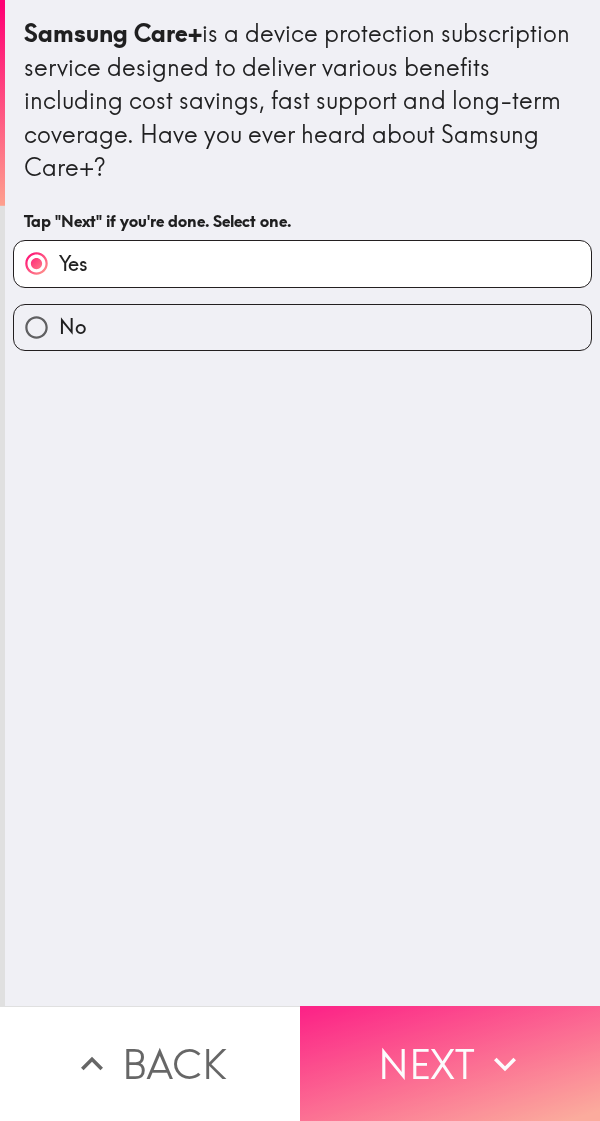 click on "Next" at bounding box center [450, 1063] 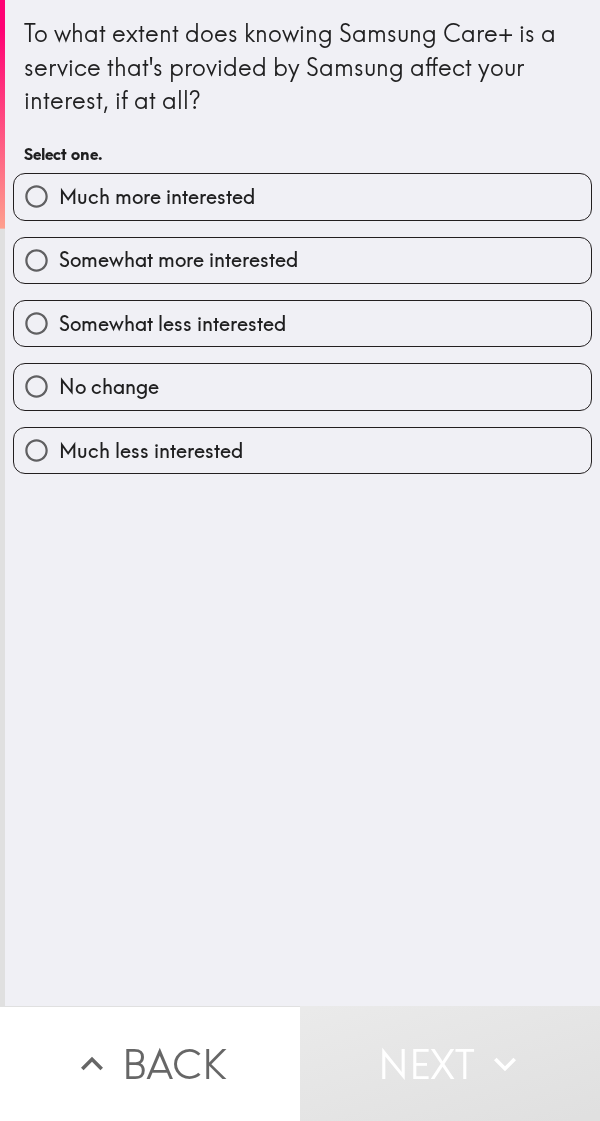 click on "Much more interested" at bounding box center [302, 196] 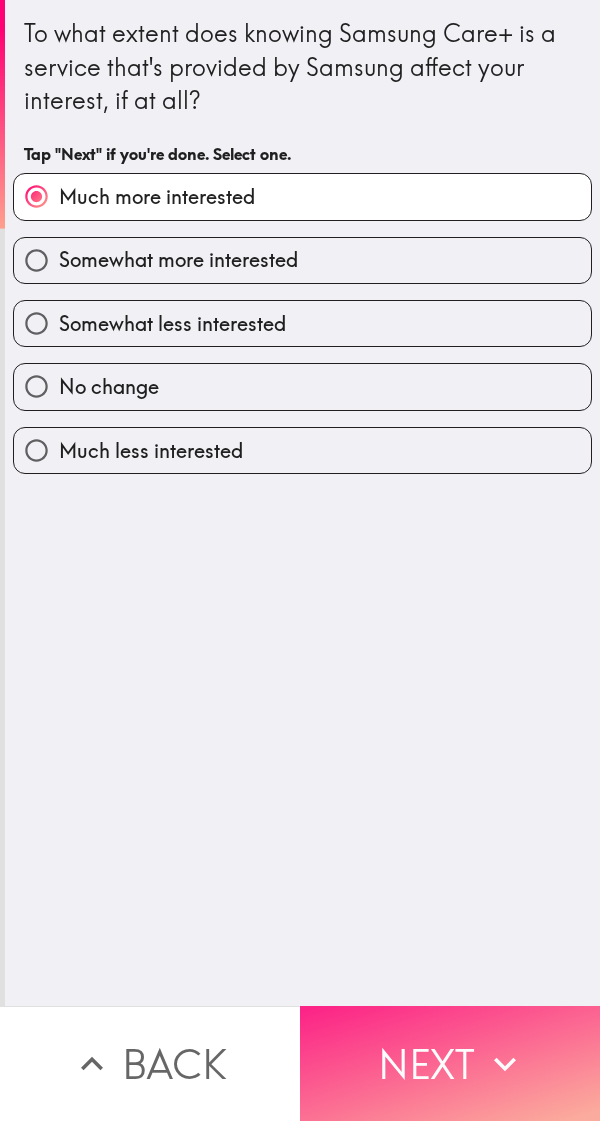 click on "Next" at bounding box center (450, 1063) 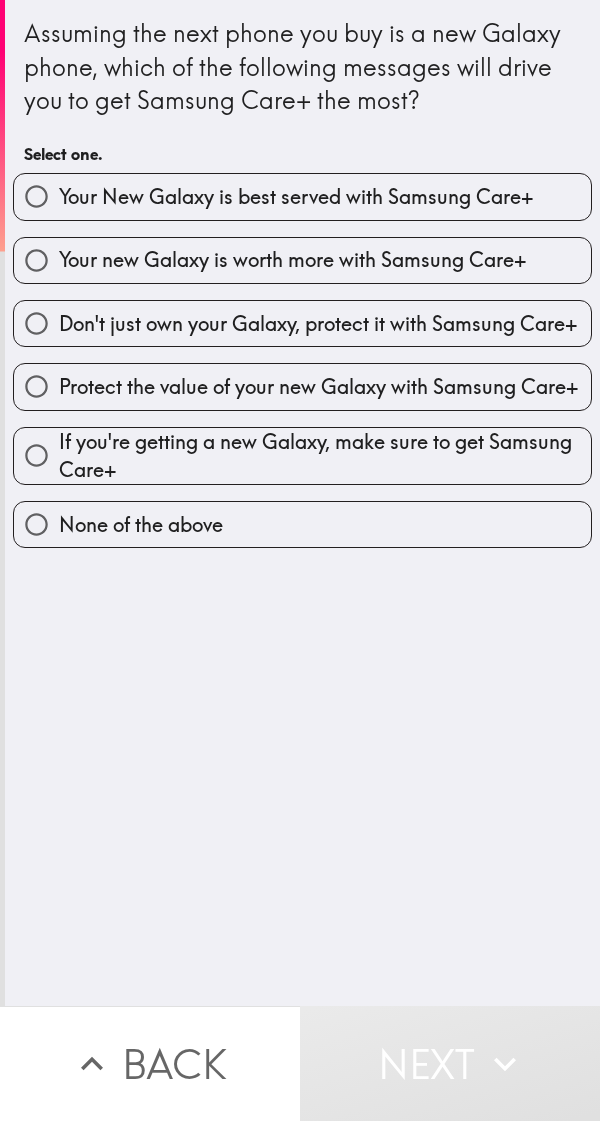 click on "Your new Galaxy is worth more with Samsung Care+" at bounding box center [292, 260] 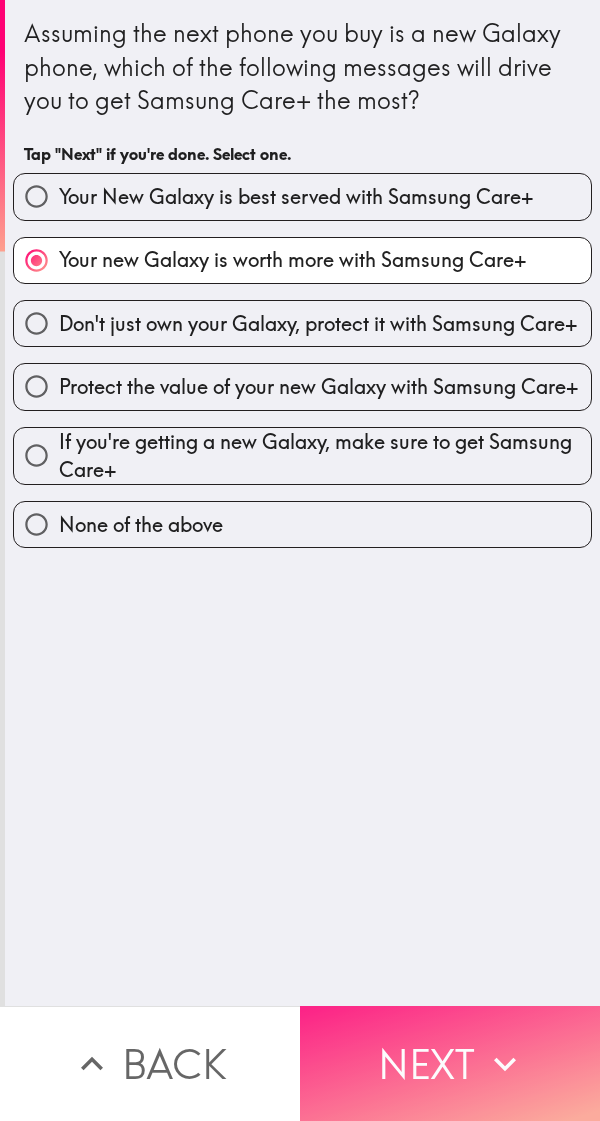 click on "Next" at bounding box center [450, 1063] 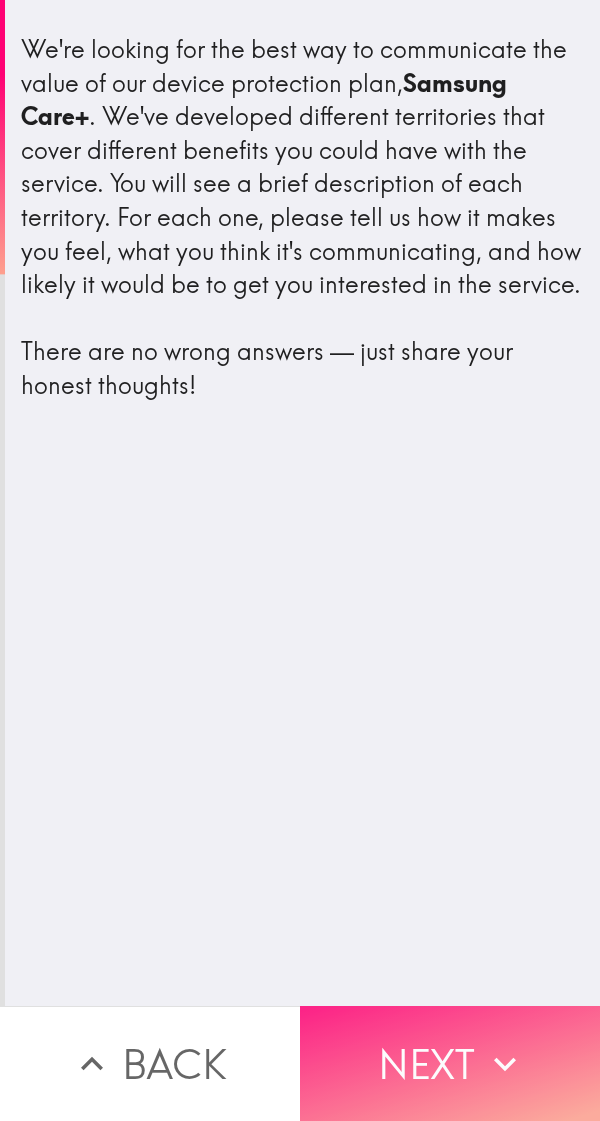 click 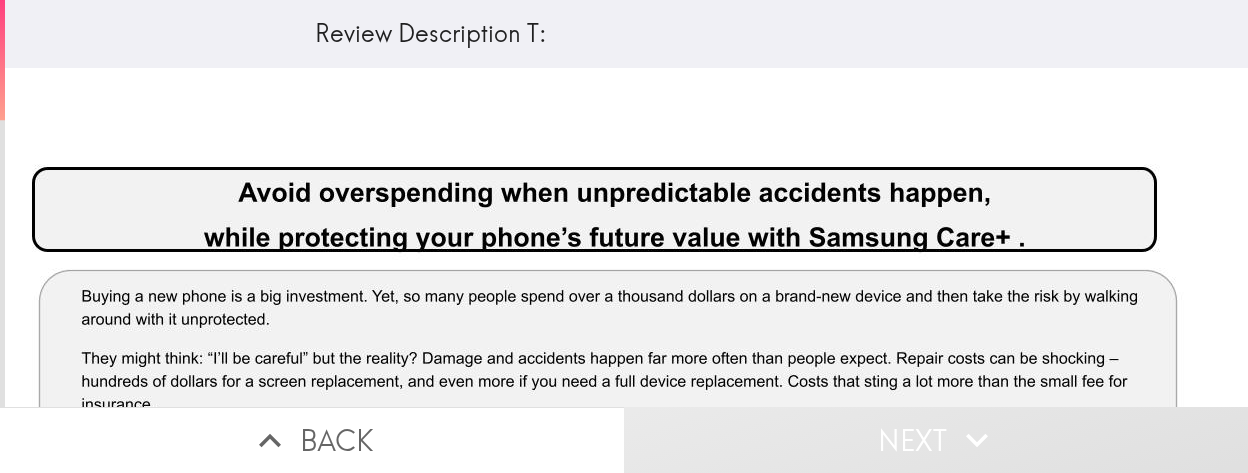 scroll, scrollTop: 0, scrollLeft: 0, axis: both 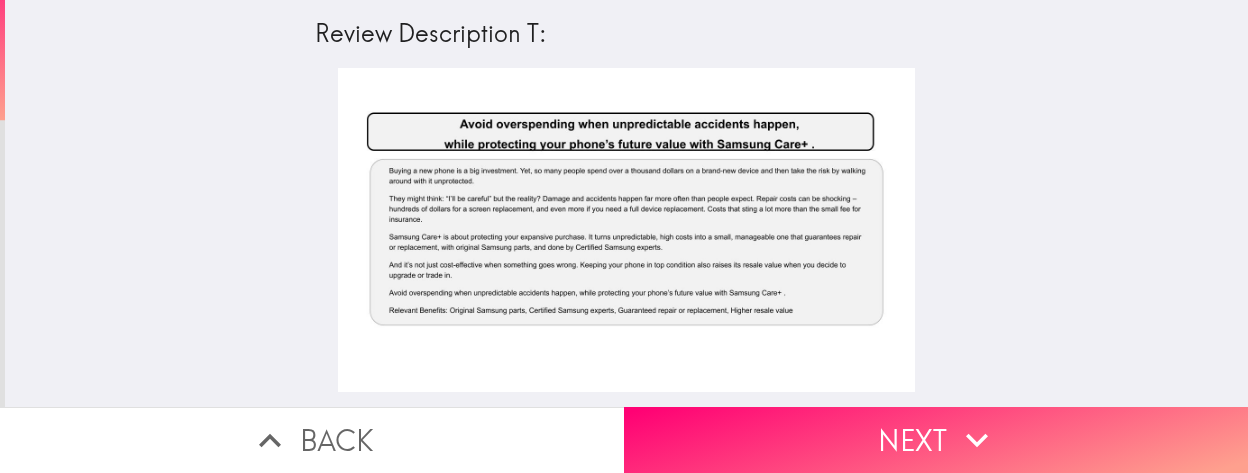 click at bounding box center (626, 230) 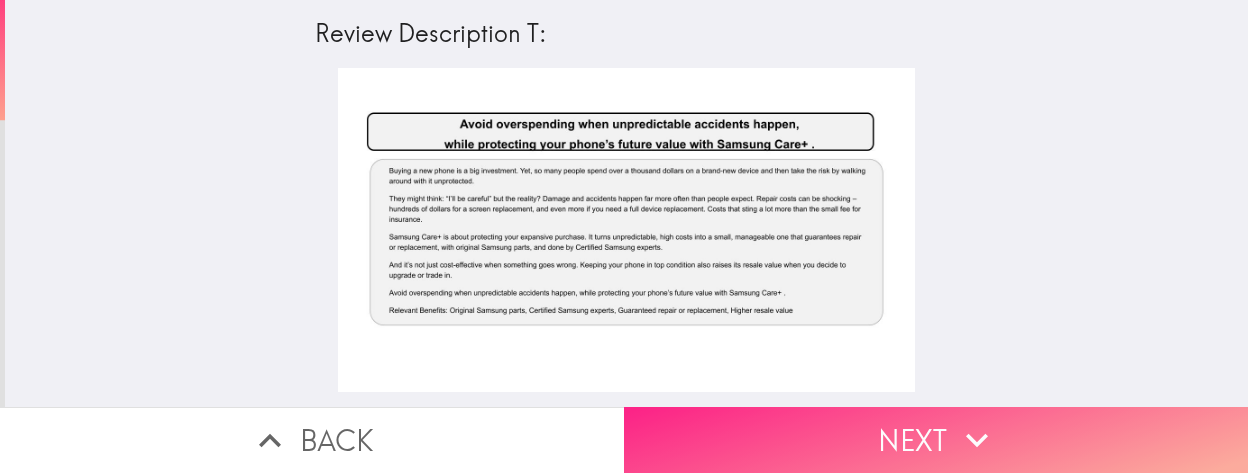 click on "Next" at bounding box center (936, 440) 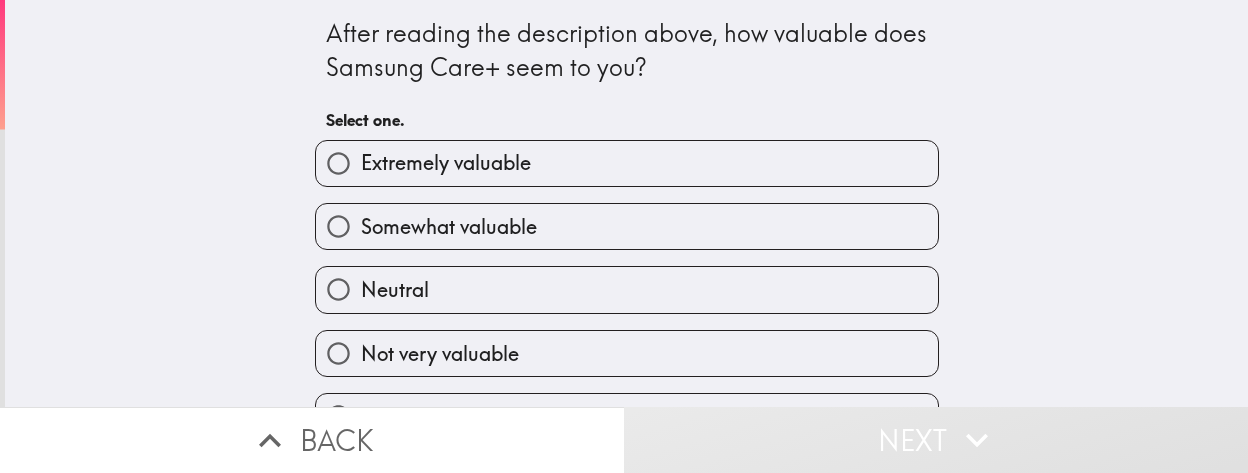 click on "Extremely valuable" at bounding box center (627, 163) 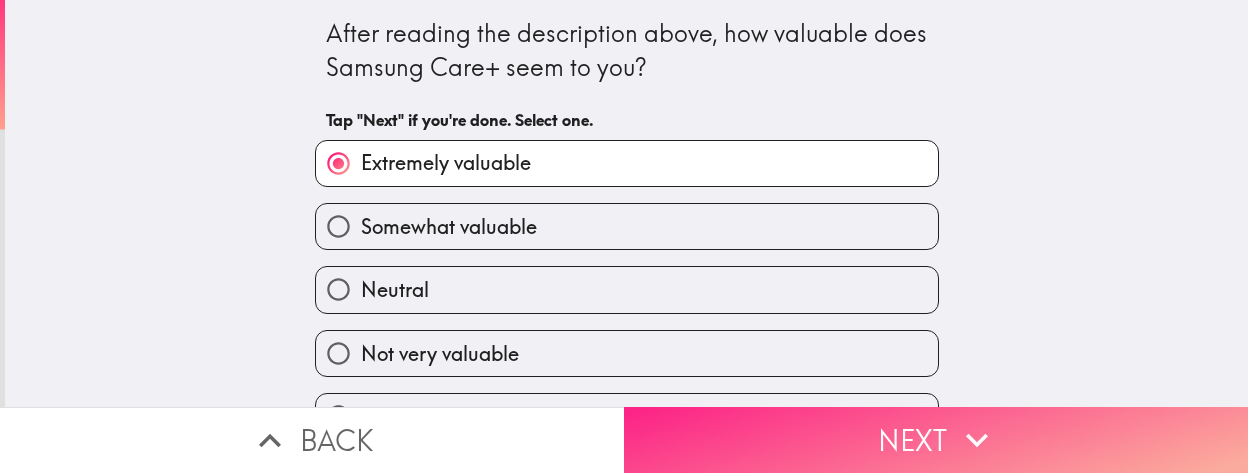 click on "Next" at bounding box center [936, 440] 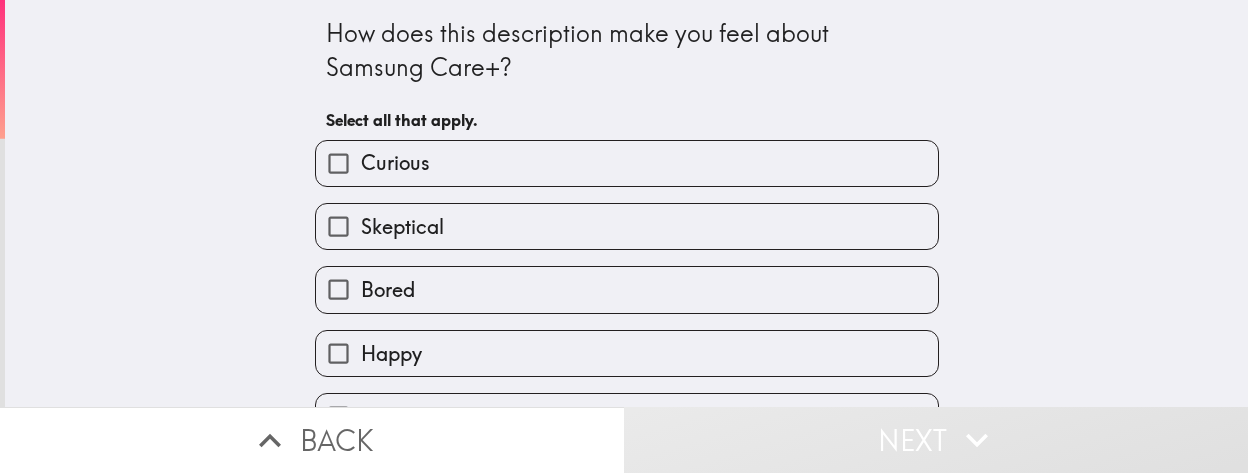 click on "Happy" at bounding box center [627, 353] 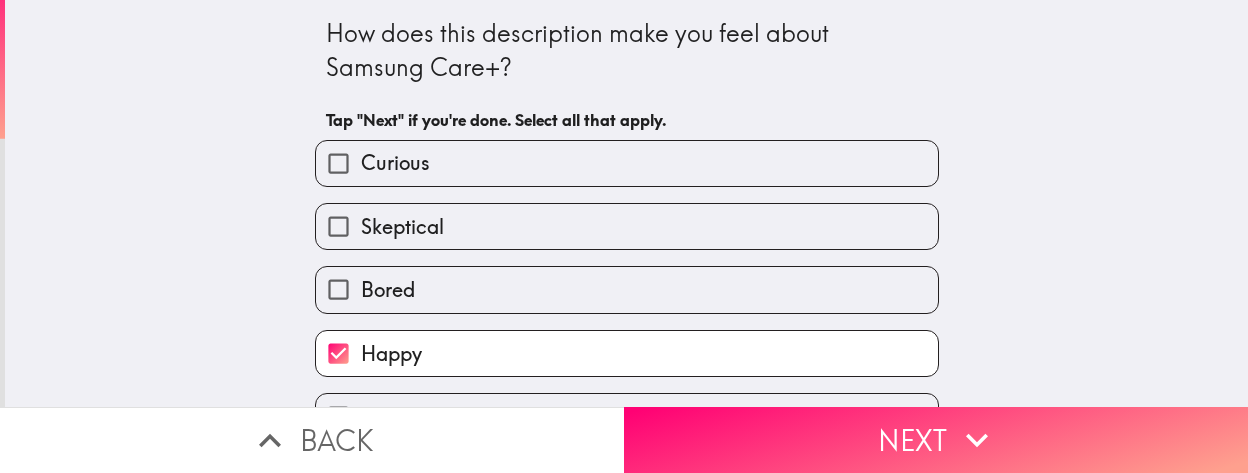 click on "Curious" at bounding box center (627, 163) 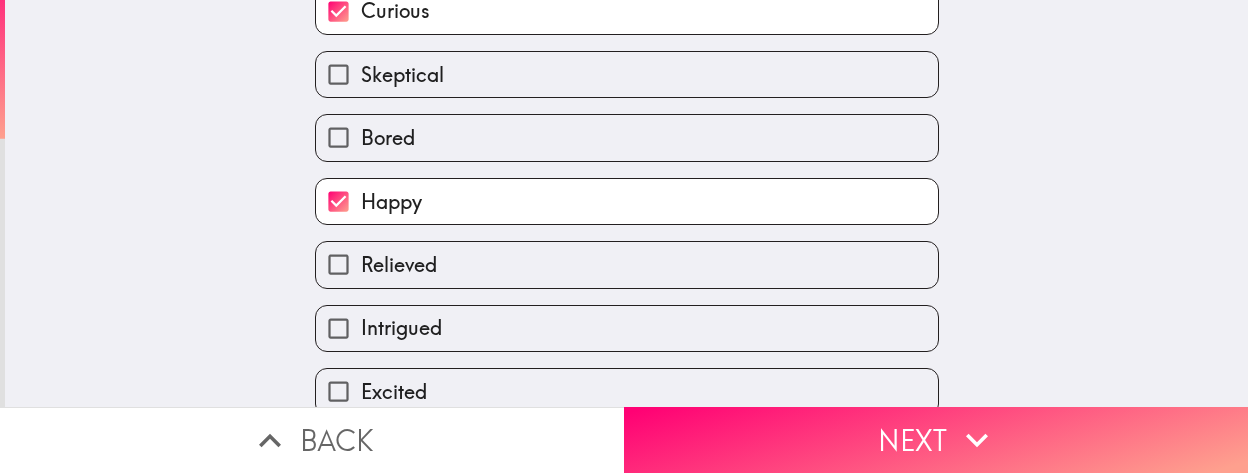 scroll, scrollTop: 177, scrollLeft: 0, axis: vertical 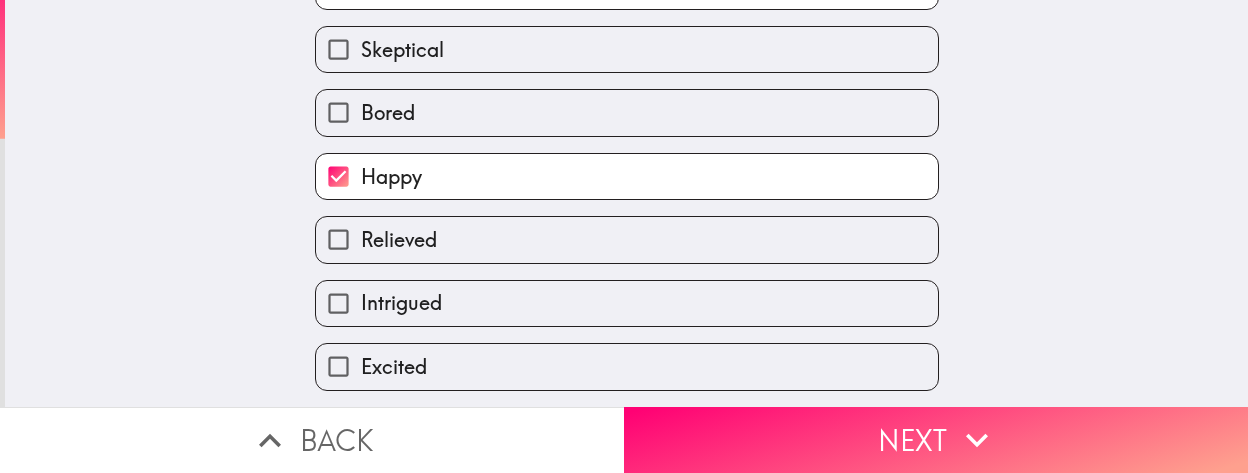 click on "Excited" at bounding box center [627, 366] 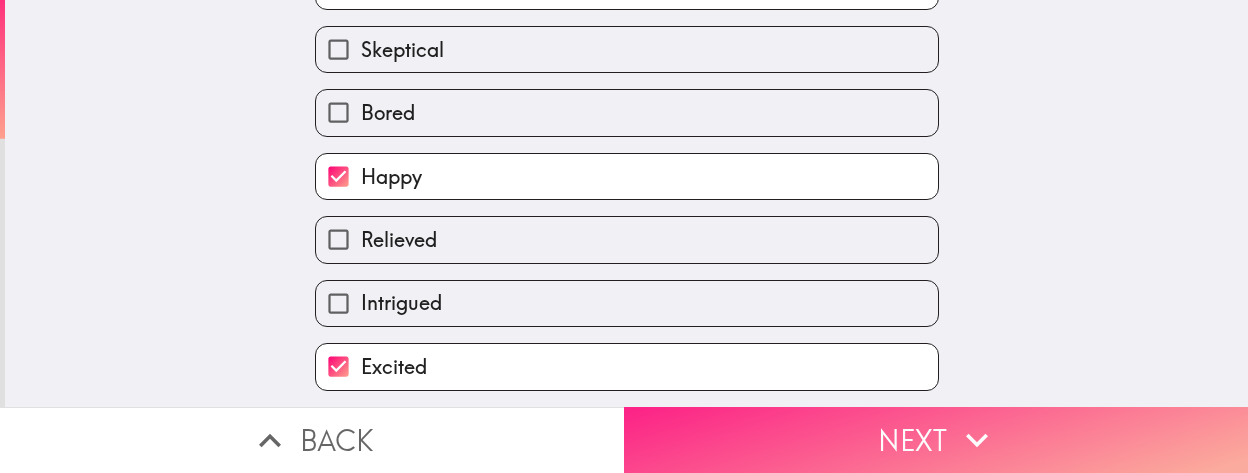 click on "Next" at bounding box center [936, 440] 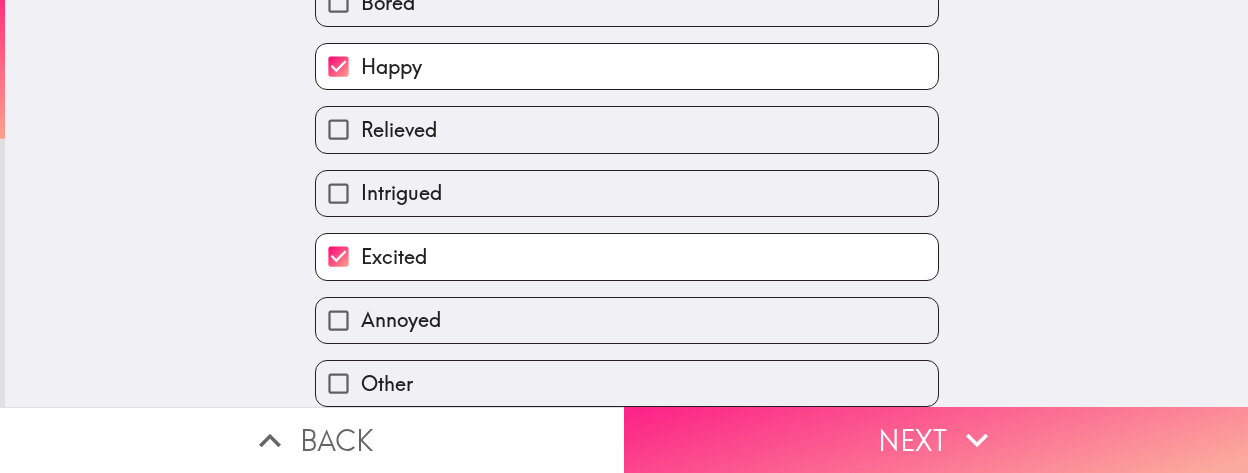 scroll, scrollTop: 0, scrollLeft: 0, axis: both 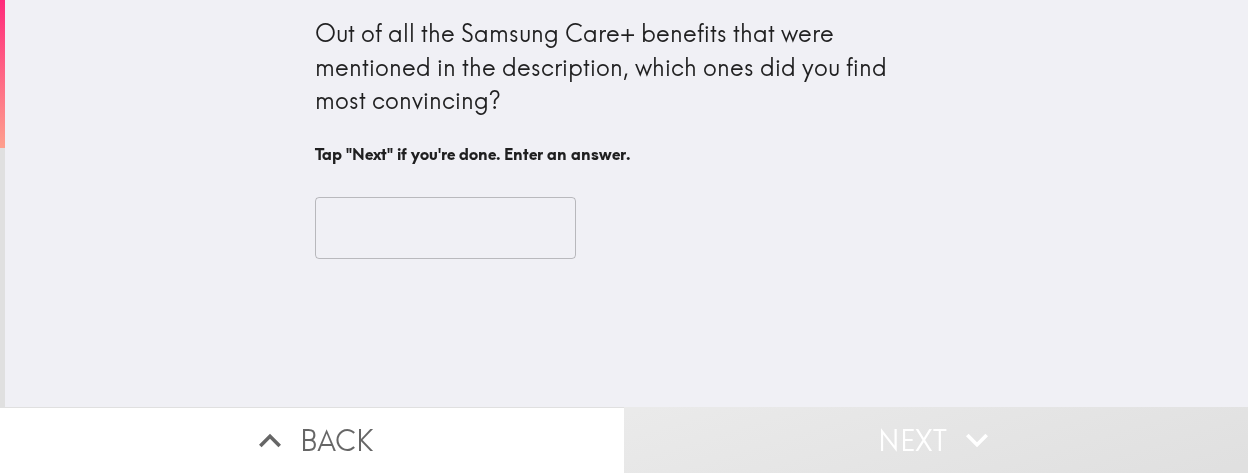 click at bounding box center (445, 228) 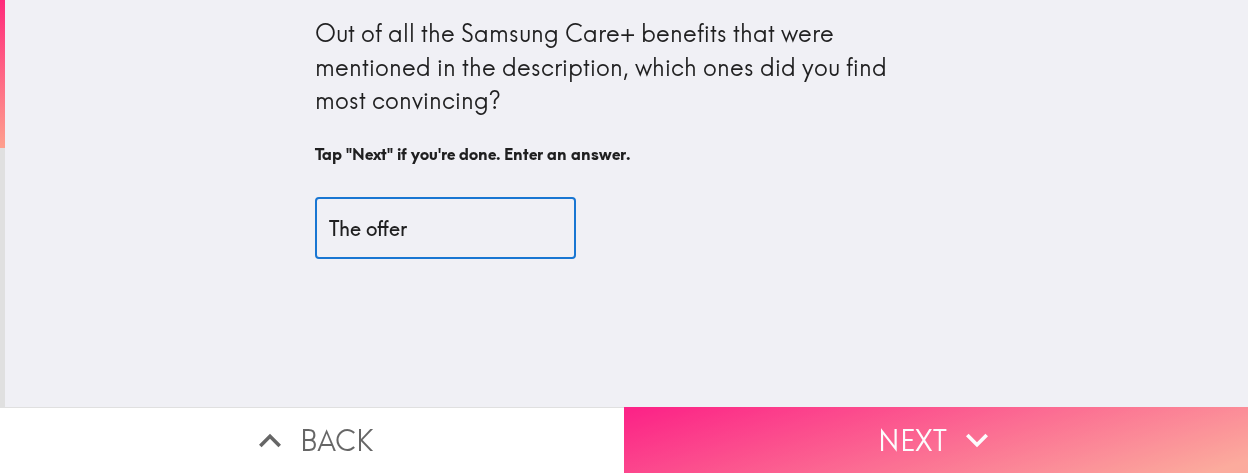 type on "The offer" 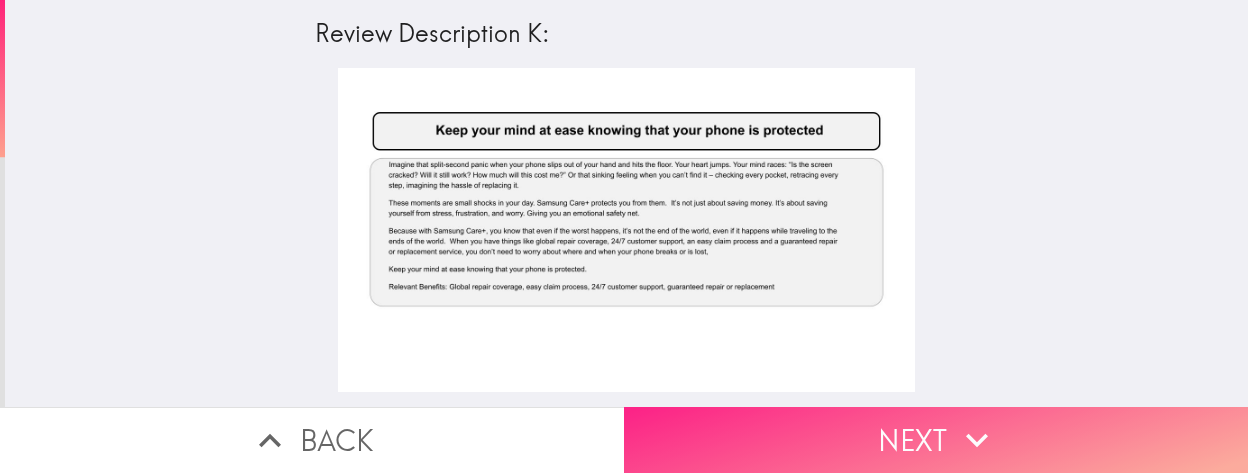 click 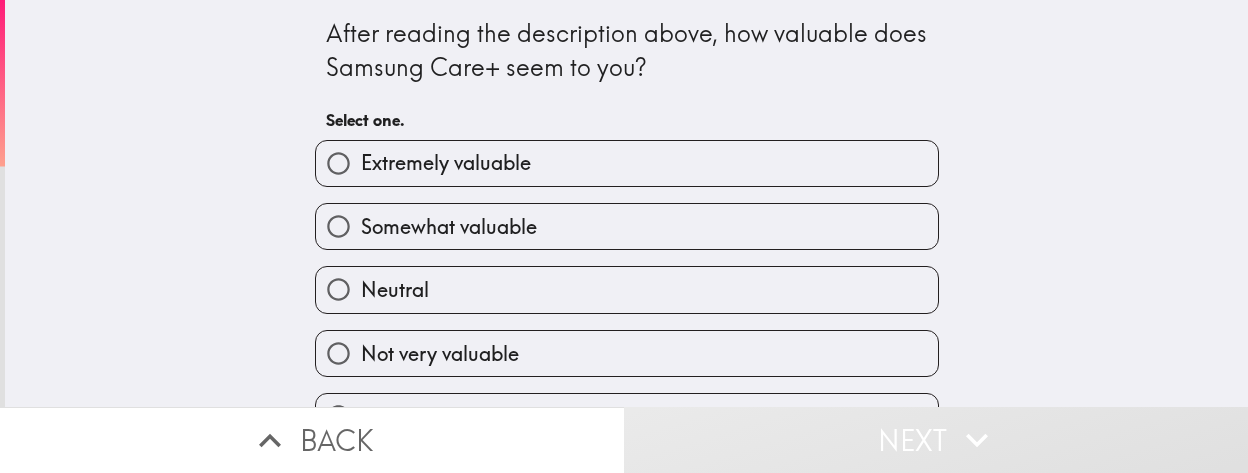click on "Somewhat valuable" at bounding box center (627, 226) 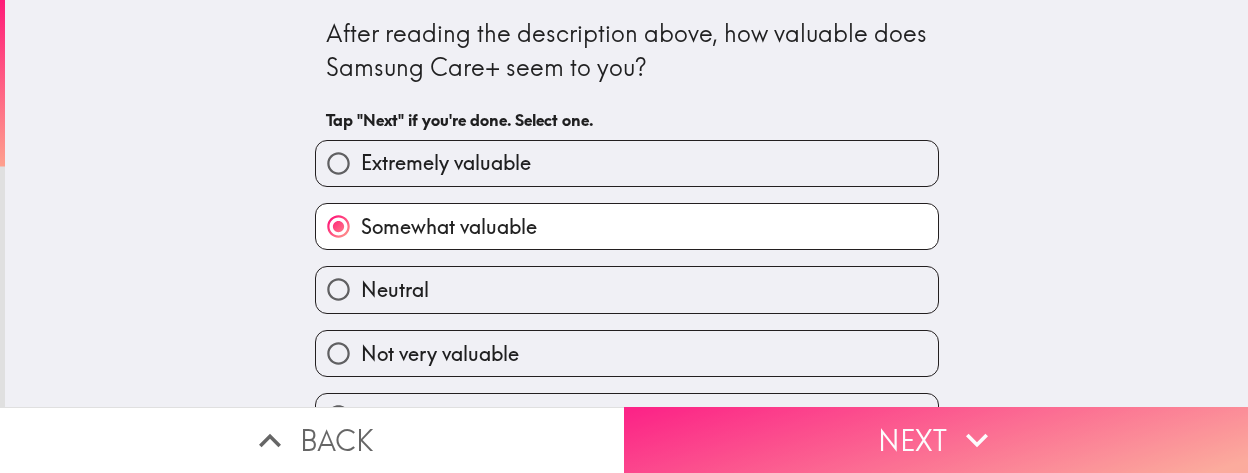 click on "Next" at bounding box center [936, 440] 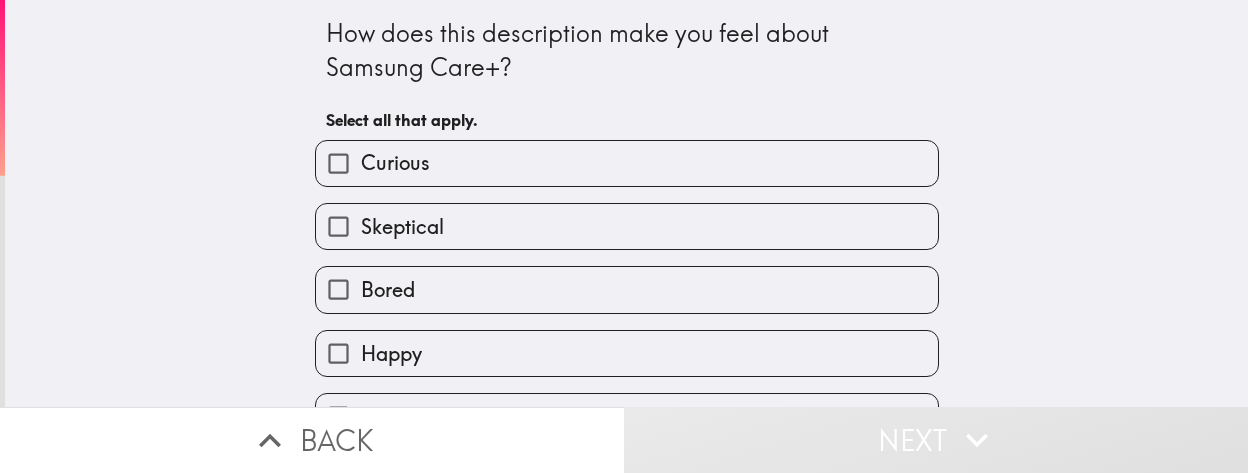 click on "Happy" at bounding box center (627, 353) 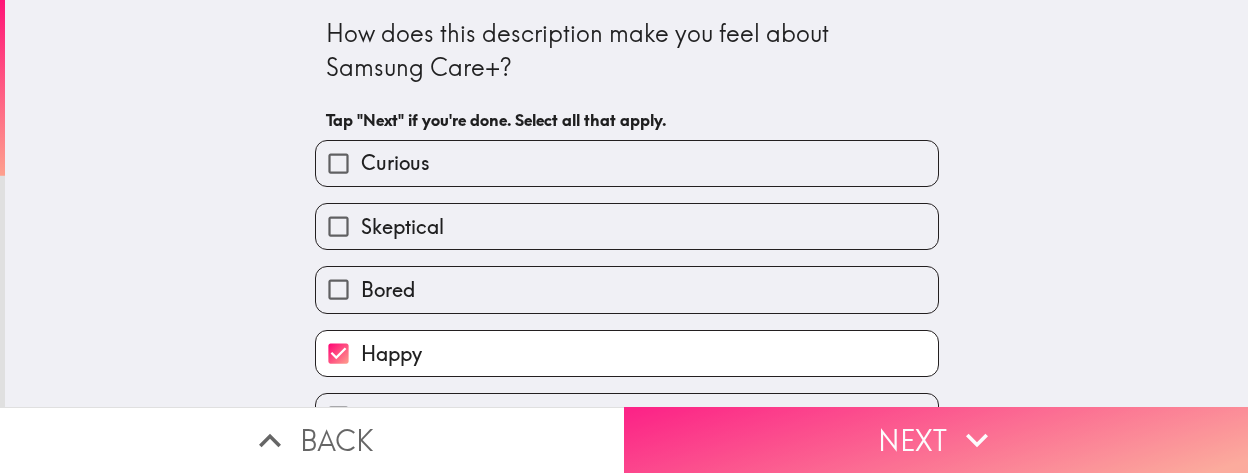 click on "Next" at bounding box center [936, 440] 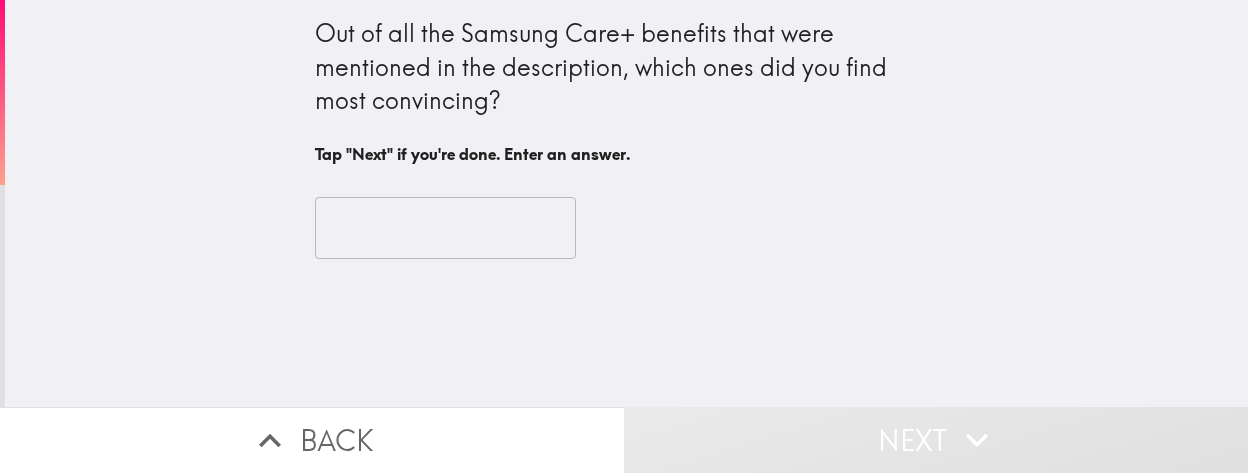 click at bounding box center [445, 228] 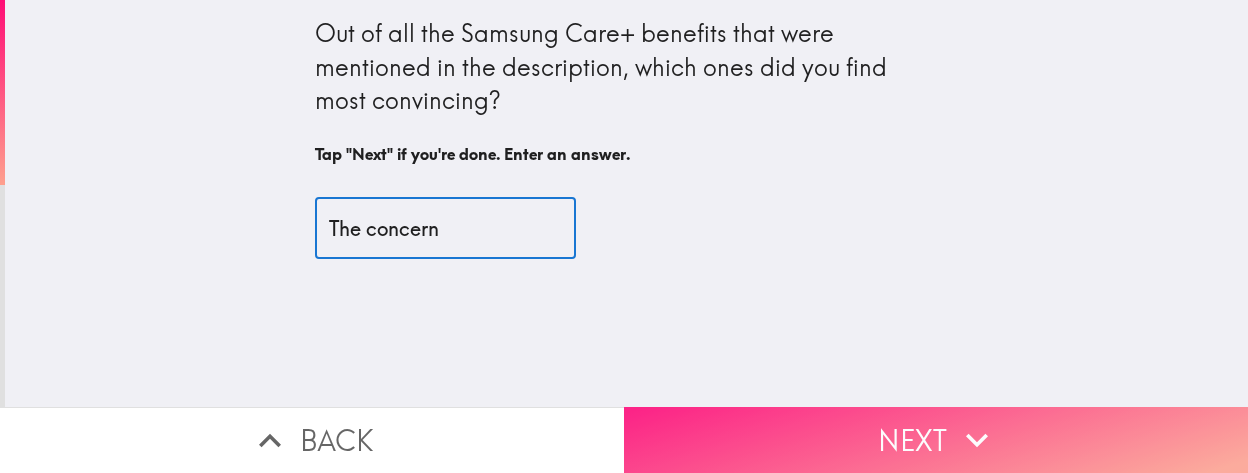 type on "The concern" 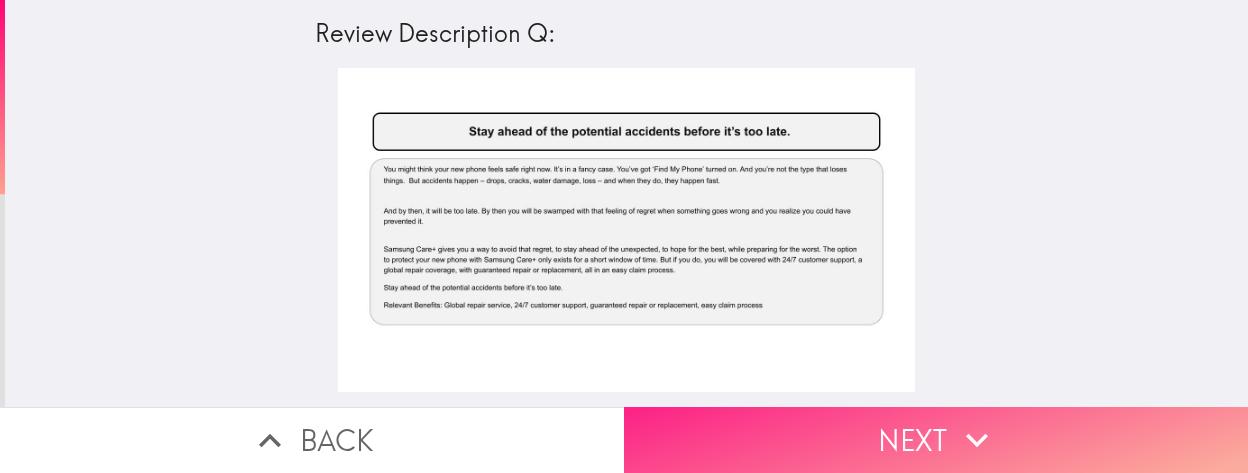 click on "Next" at bounding box center (936, 440) 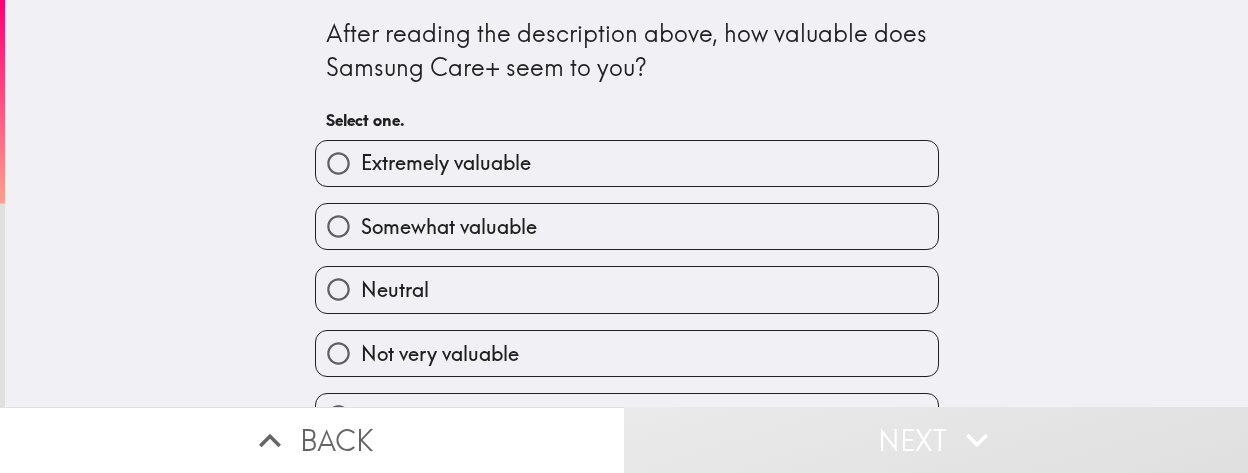 click on "Somewhat valuable" at bounding box center (627, 226) 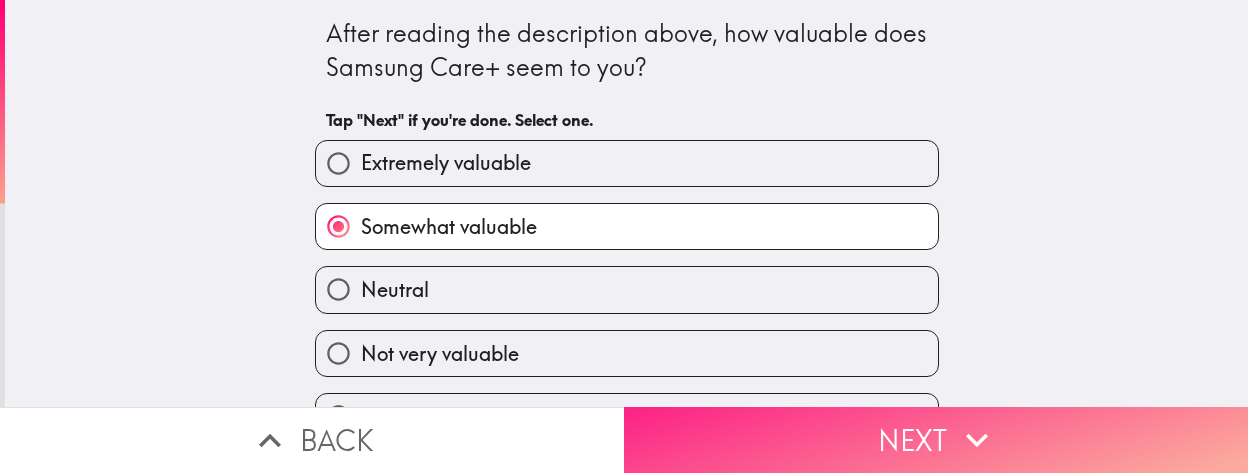 click on "Next" at bounding box center (936, 440) 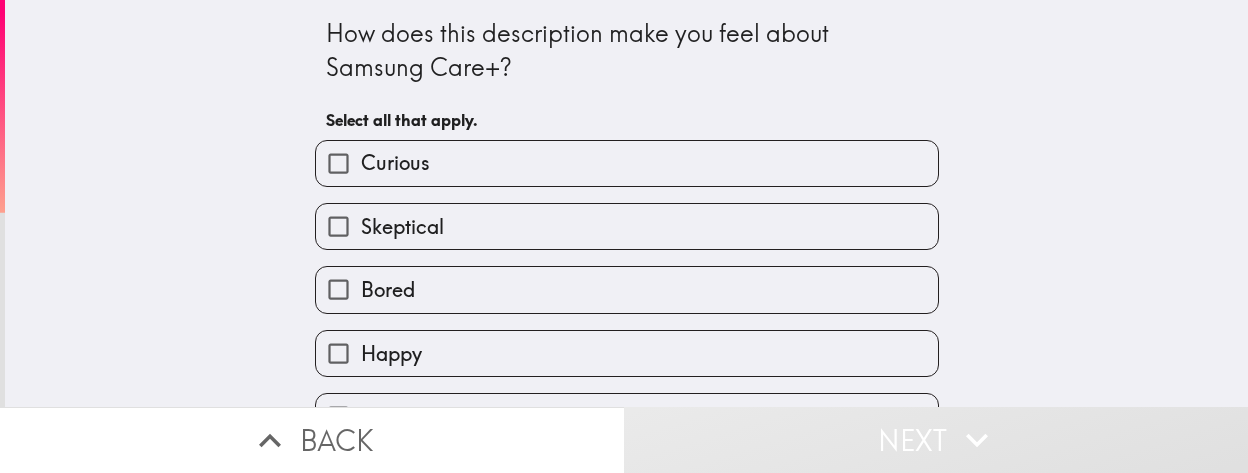 click on "Happy" at bounding box center (627, 353) 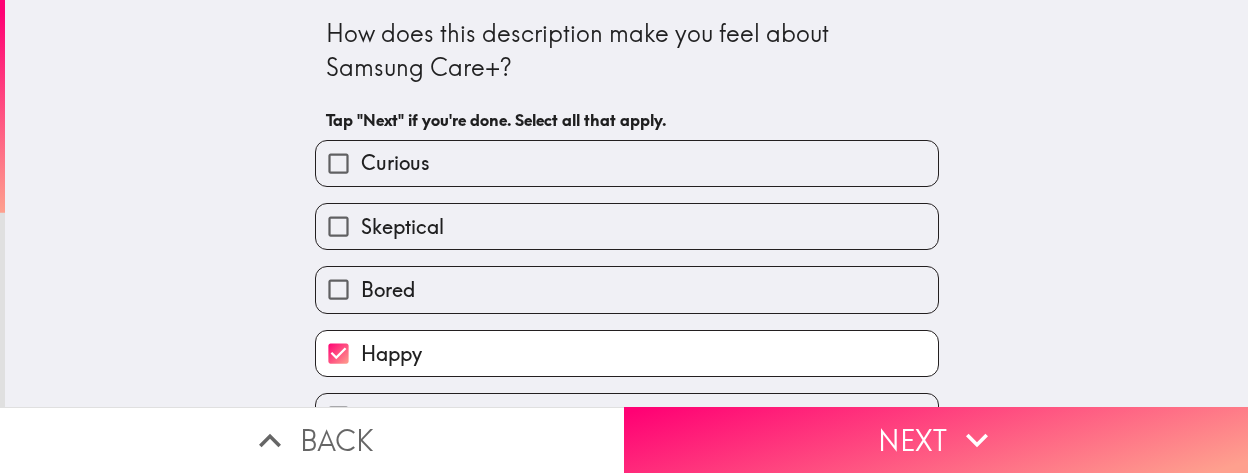click on "Curious" at bounding box center (627, 163) 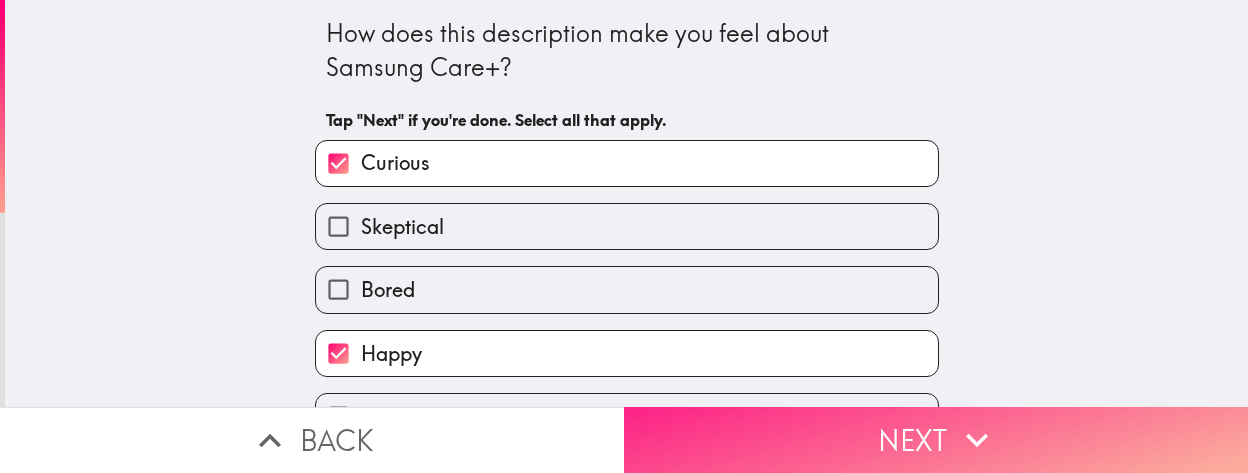 click on "Next" at bounding box center [936, 440] 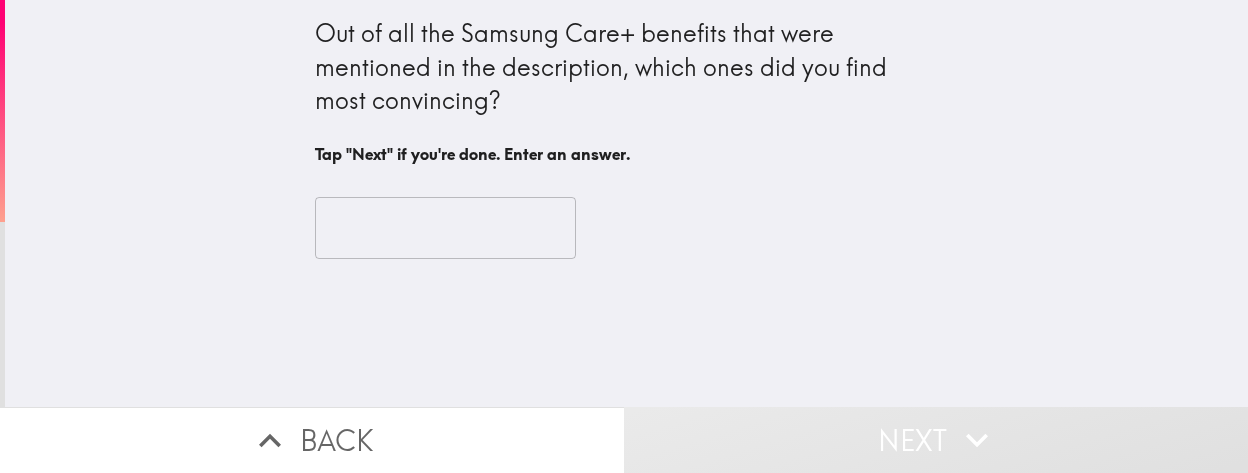 click at bounding box center (445, 228) 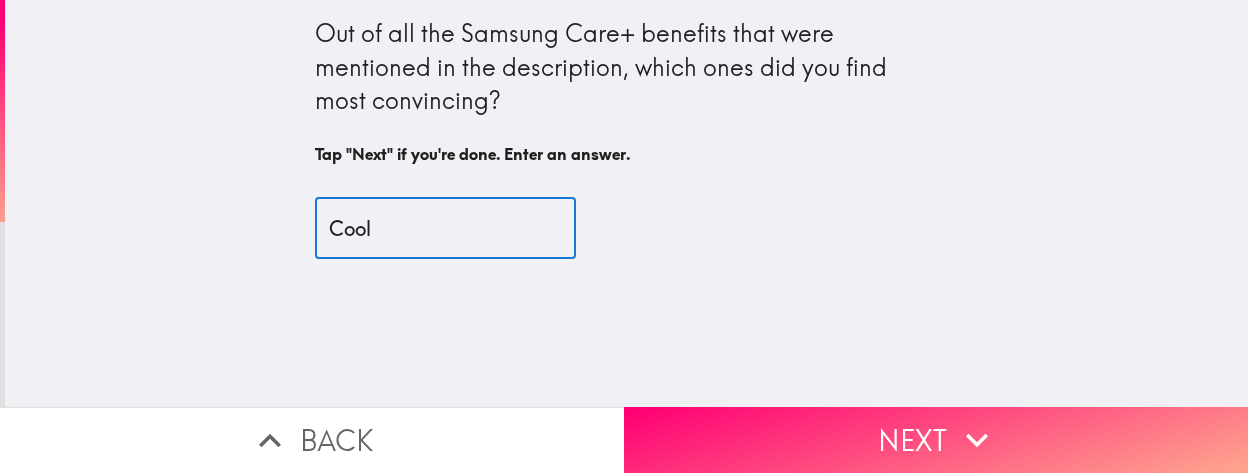 type on "Cool" 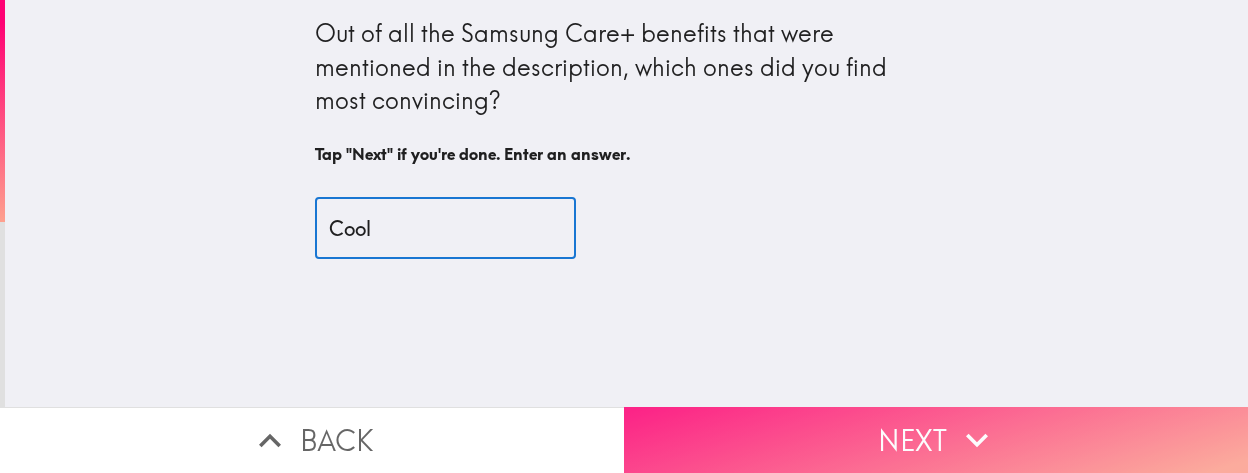 click on "Next" at bounding box center (936, 440) 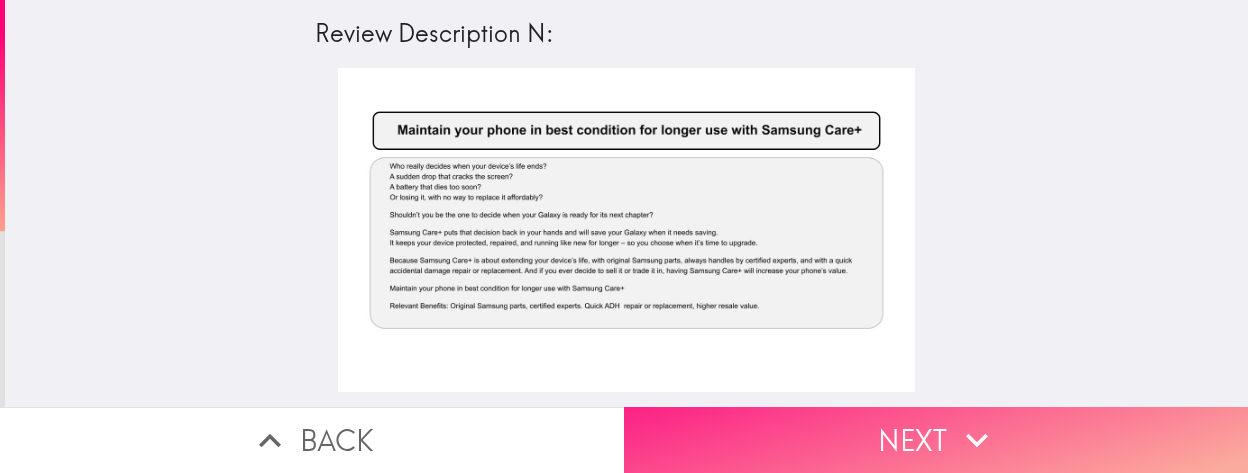 click 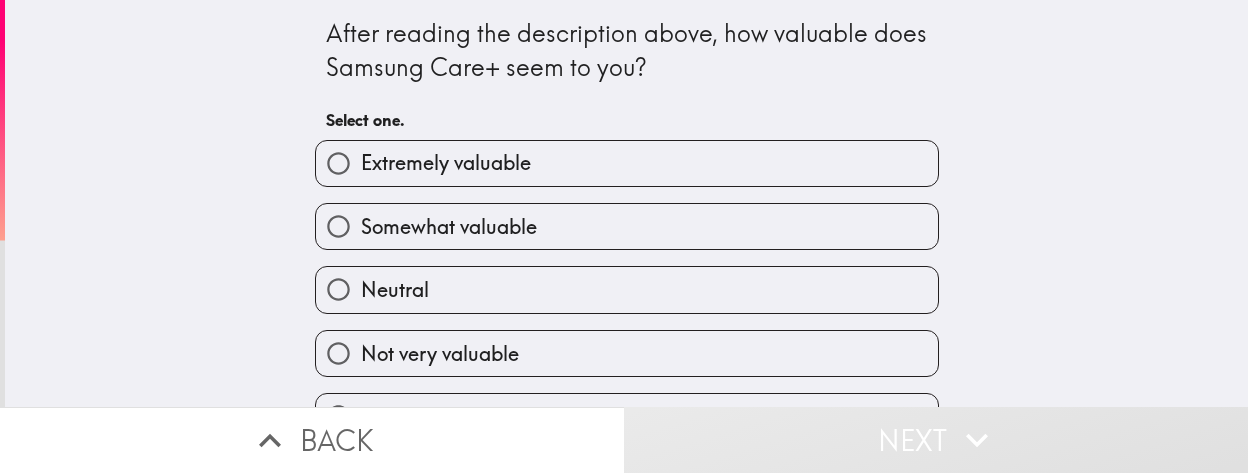 click on "Somewhat valuable" at bounding box center (627, 226) 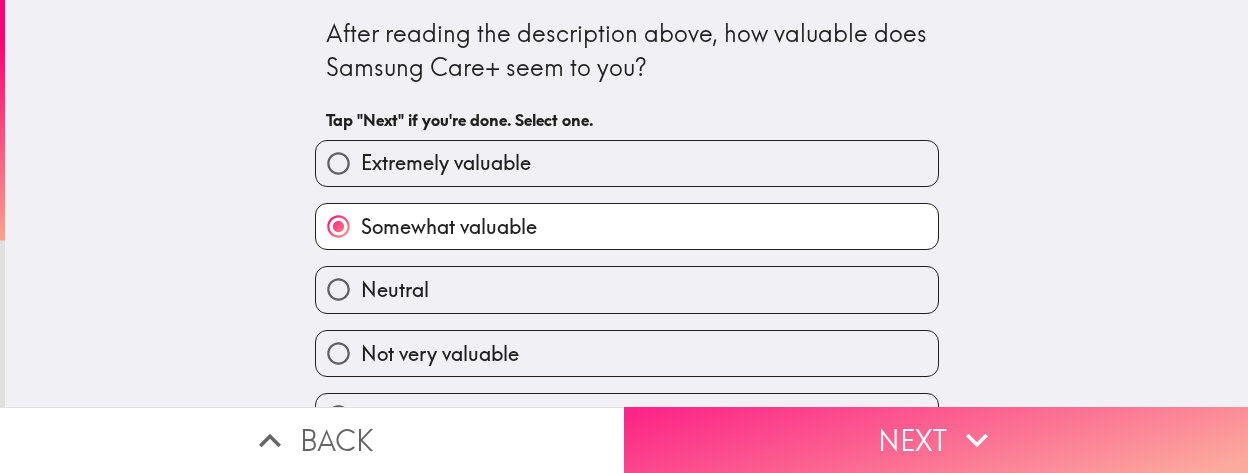 click 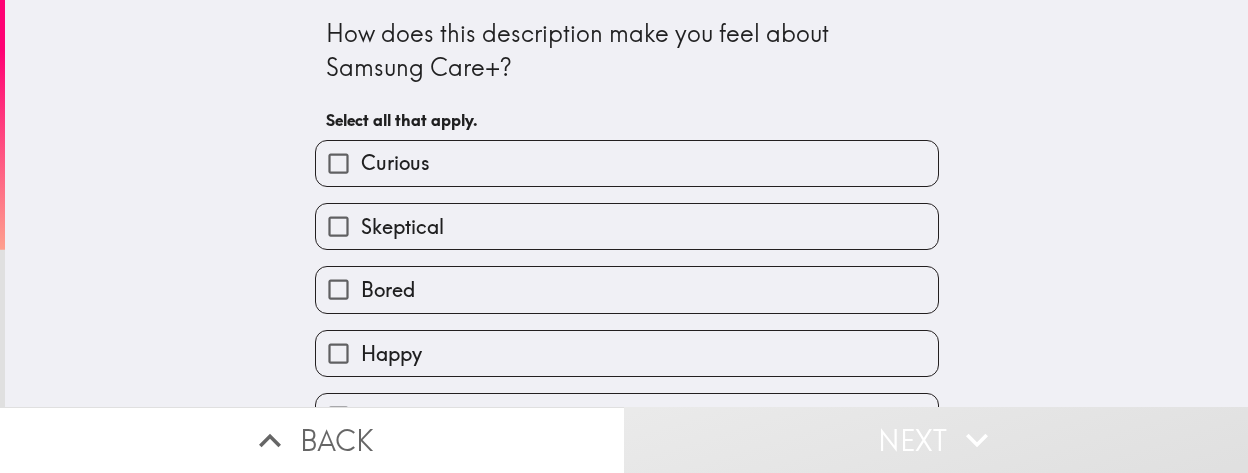 click on "Happy" at bounding box center (627, 353) 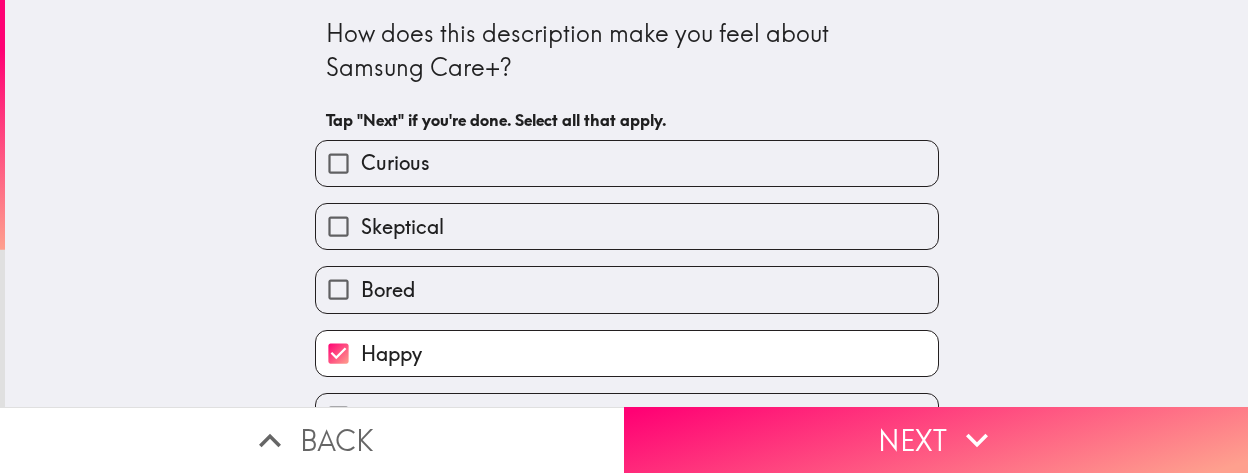 click on "Curious" at bounding box center (627, 163) 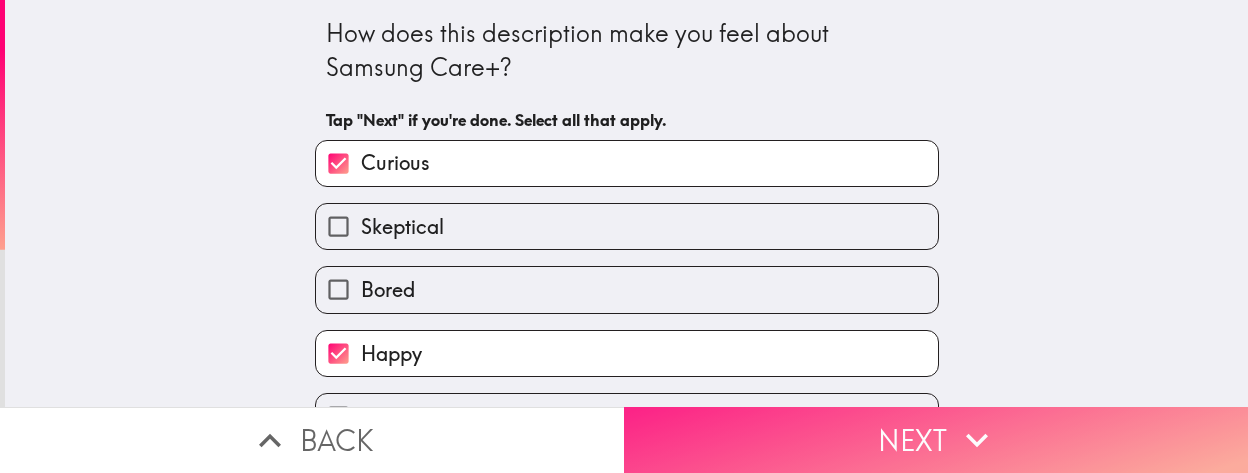 click on "Next" at bounding box center [936, 440] 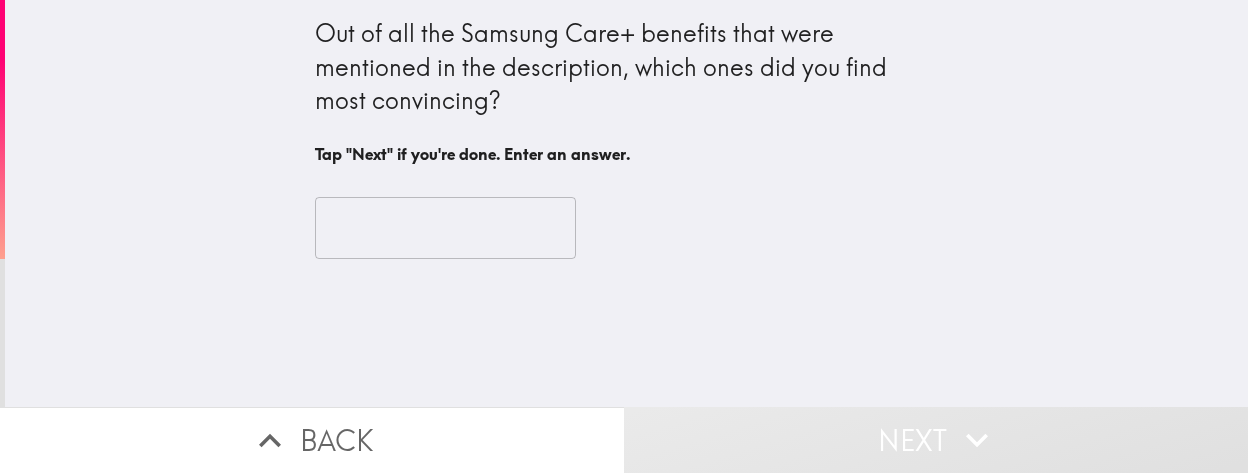 click at bounding box center (445, 228) 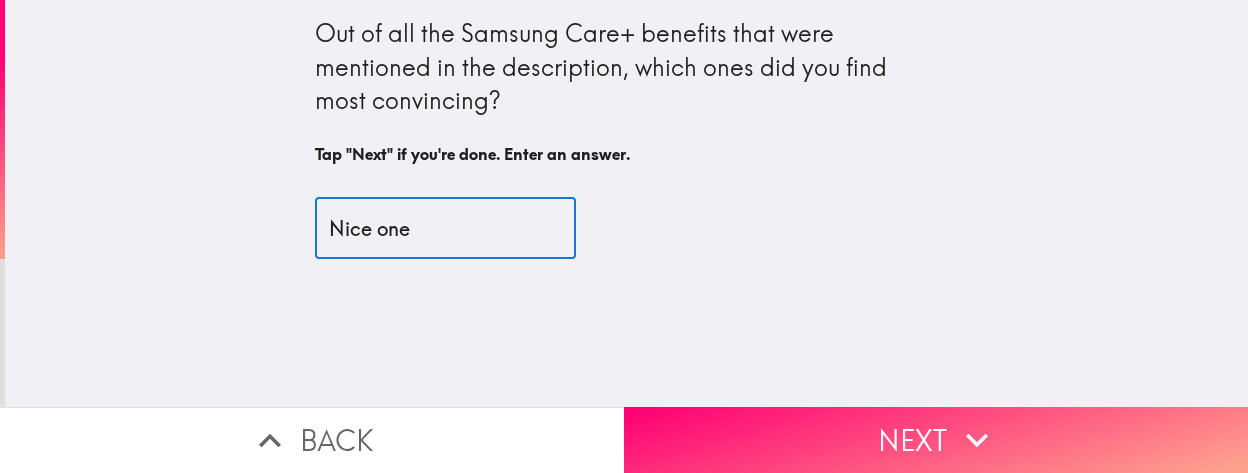 type on "Nice one" 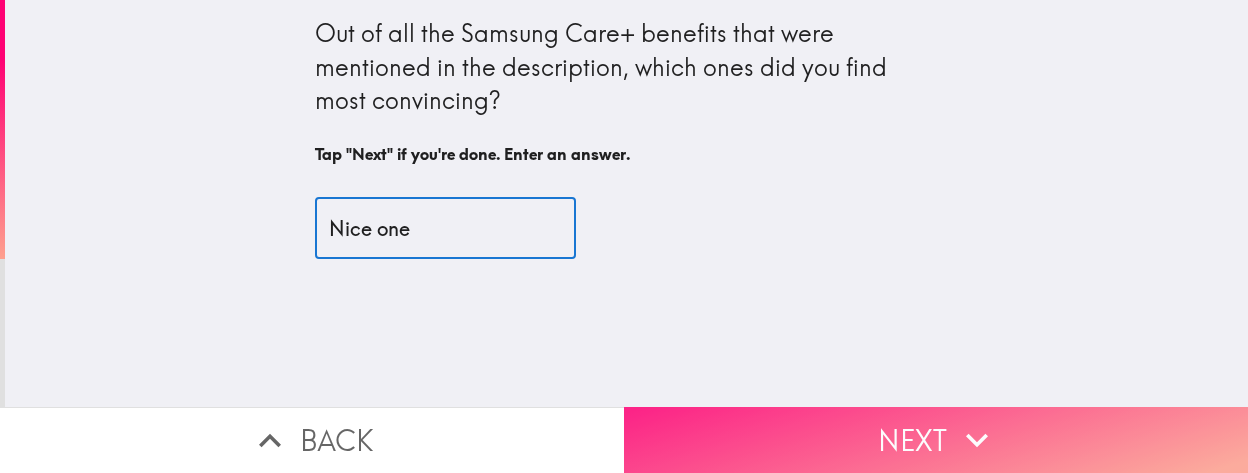 click on "Next" at bounding box center [936, 440] 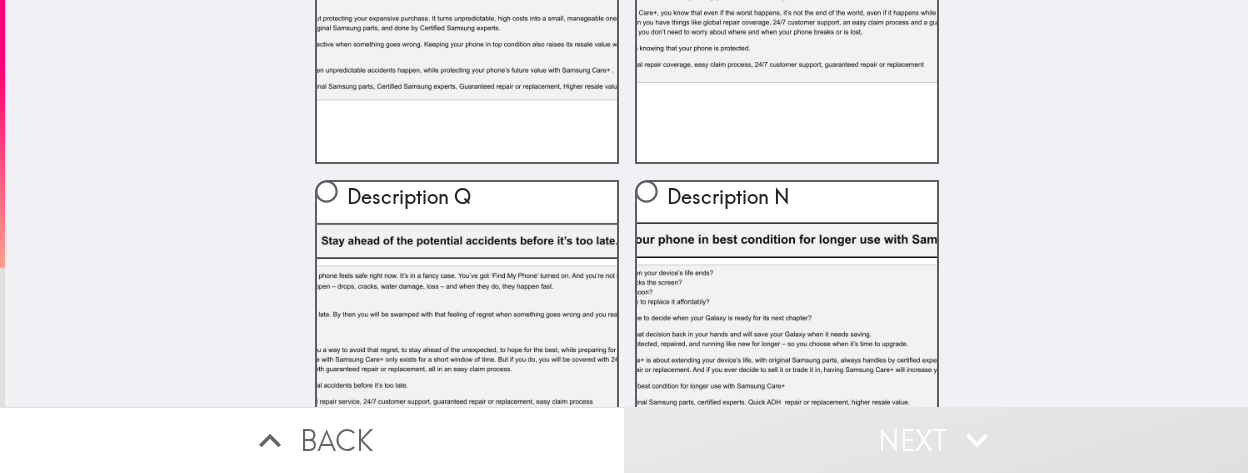 scroll, scrollTop: 372, scrollLeft: 0, axis: vertical 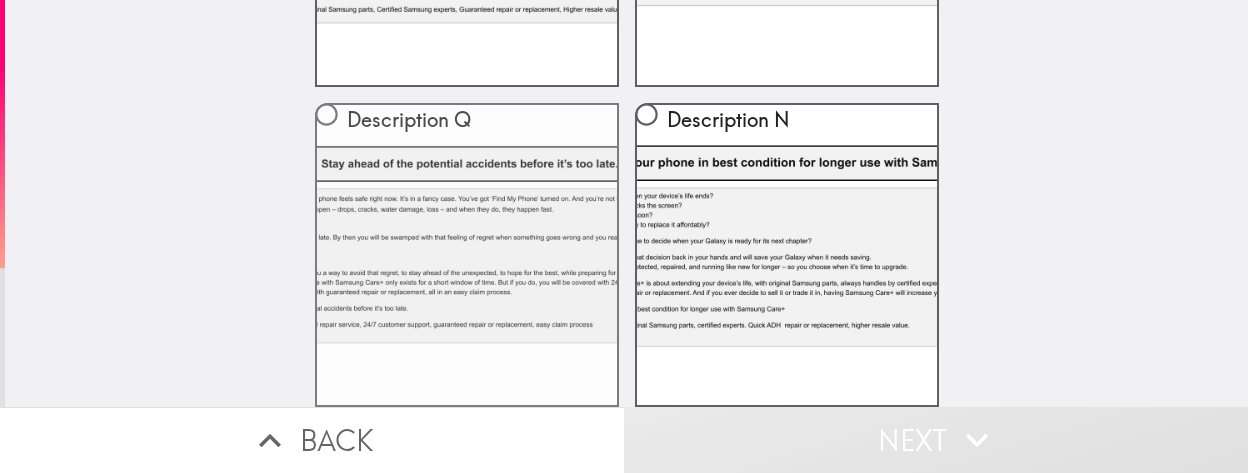 click on "Description Q" at bounding box center [326, 114] 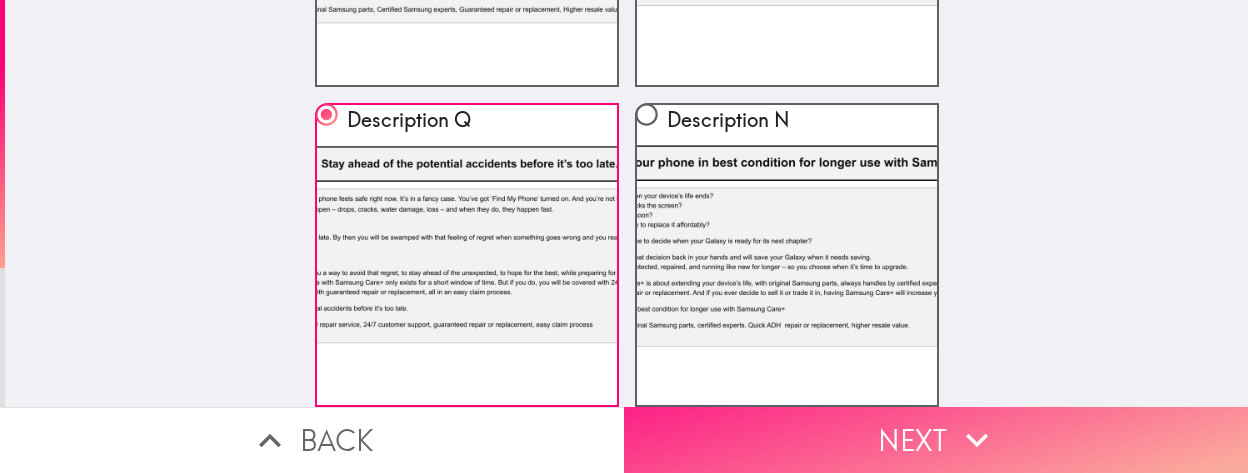 click 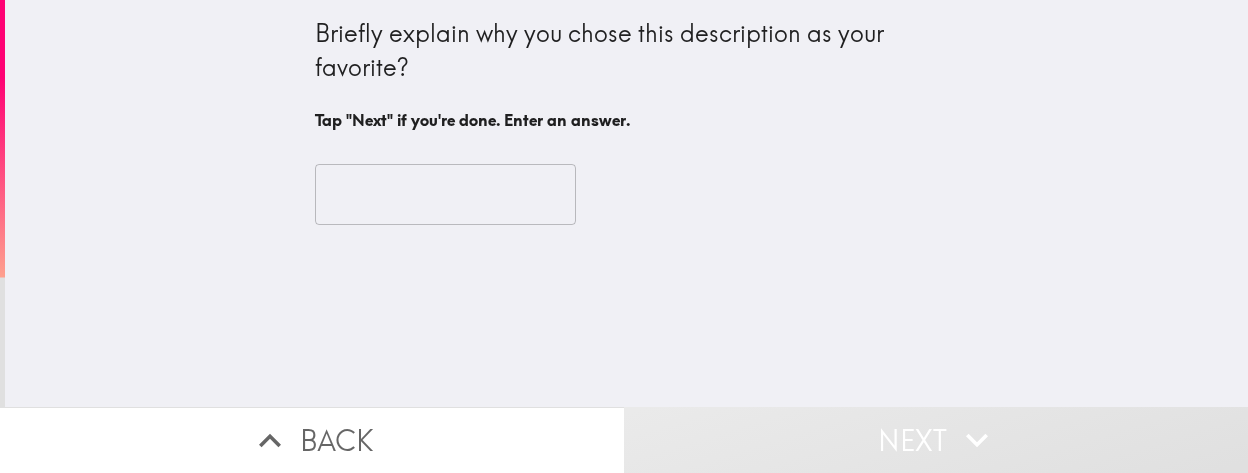 scroll, scrollTop: 0, scrollLeft: 0, axis: both 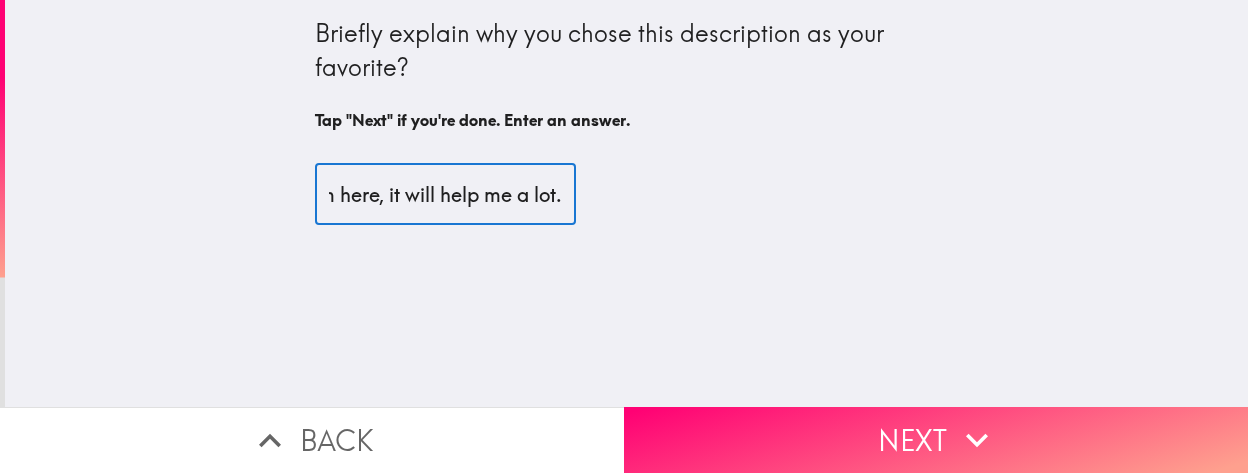 type on "I like the system here, it will help me a lot." 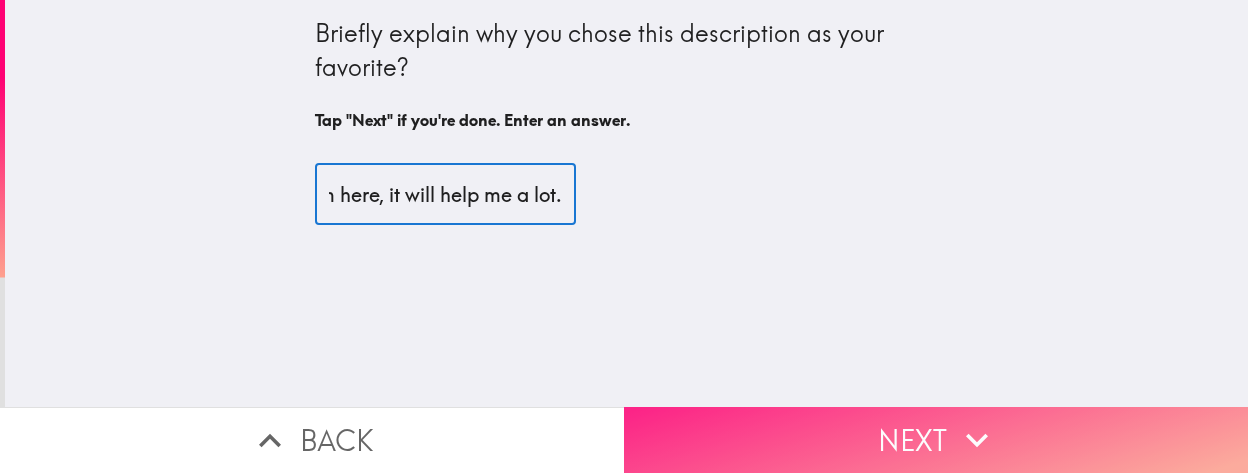 click on "Next" at bounding box center (936, 440) 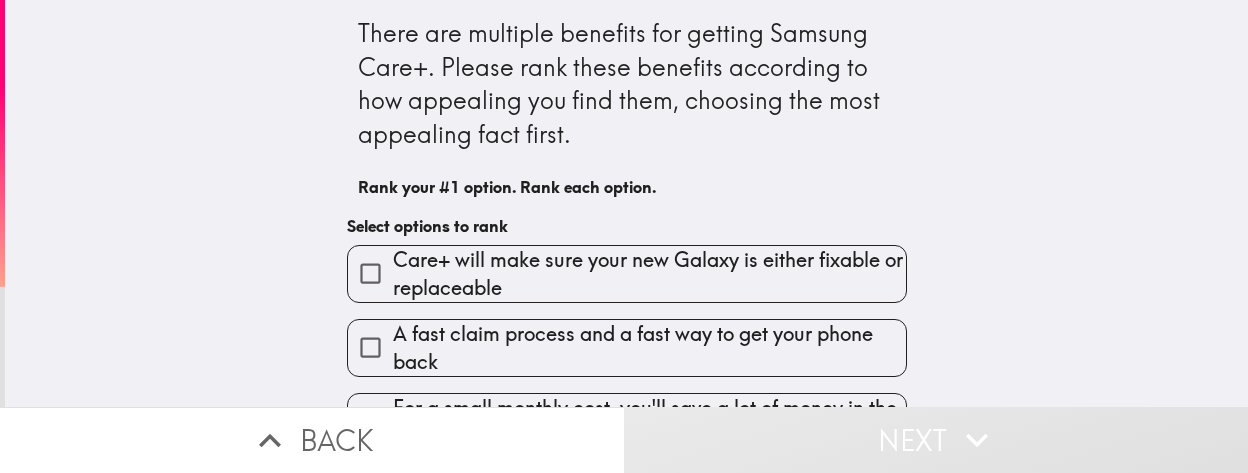 click on "There are multiple benefits for getting Samsung Care+. Please rank these benefits according to how appealing you find them, choosing the most appealing fact first. Rank your #1 option.   Rank each option. Select options to rank Care+ will make sure your new Galaxy is either fixable or replaceable A fast claim process and a fast way to get your phone back For a small monthly cost, you'll save a lot of money in the long term All the repairs will be made with original Samsung parts You'll be able to resell your Galaxy for more No matter when it happens or where it happens The repair is guaranteed or you'll get a replacement You can fix your phone anywhere in the world Your Samsung phone will be fixed by Samsung experts" at bounding box center (626, 203) 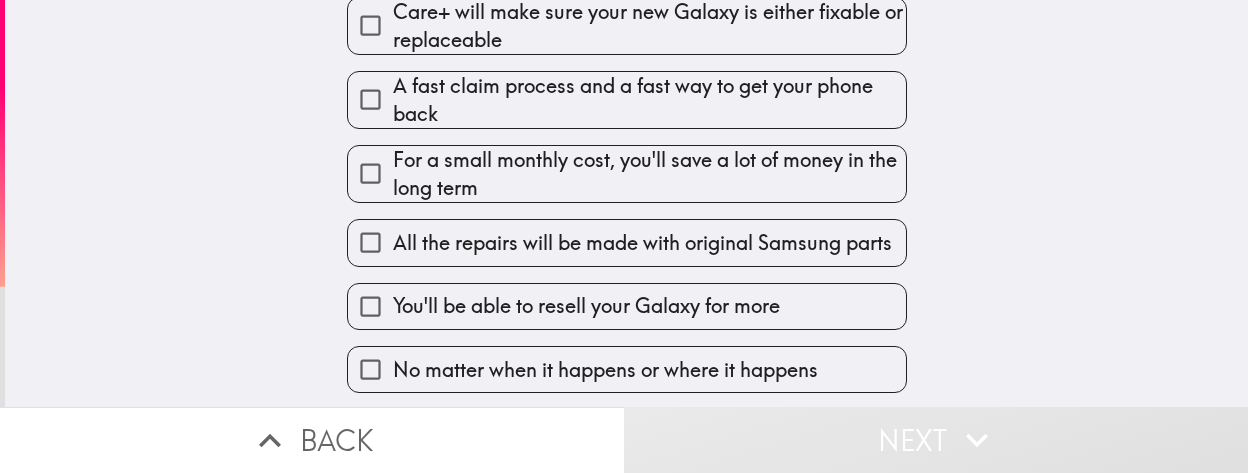 click on "There are multiple benefits for getting Samsung Care+. Please rank these benefits according to how appealing you find them, choosing the most appealing fact first. Rank your #1 option.   Rank each option. Select options to rank Care+ will make sure your new Galaxy is either fixable or replaceable A fast claim process and a fast way to get your phone back For a small monthly cost, you'll save a lot of money in the long term All the repairs will be made with original Samsung parts You'll be able to resell your Galaxy for more No matter when it happens or where it happens The repair is guaranteed or you'll get a replacement You can fix your phone anywhere in the world Your Samsung phone will be fixed by Samsung experts" at bounding box center (626, -45) 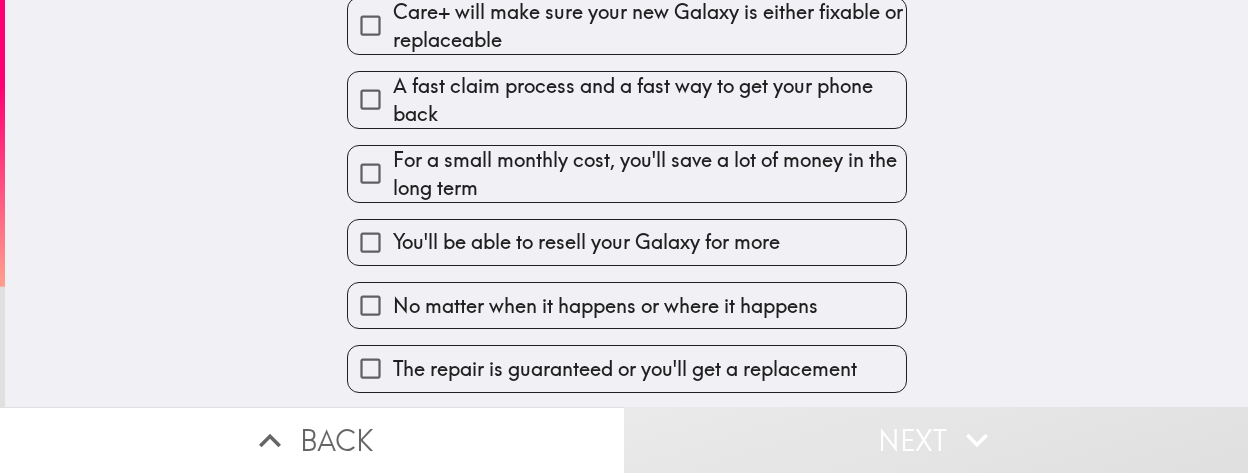 click on "A fast claim process and a fast way to get your phone back" at bounding box center (370, 99) 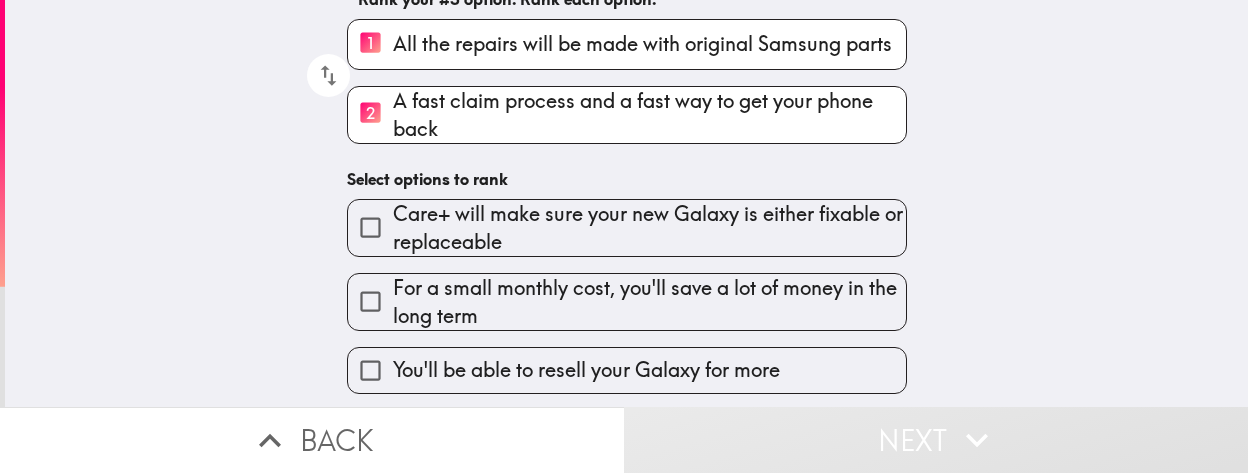 scroll, scrollTop: 179, scrollLeft: 0, axis: vertical 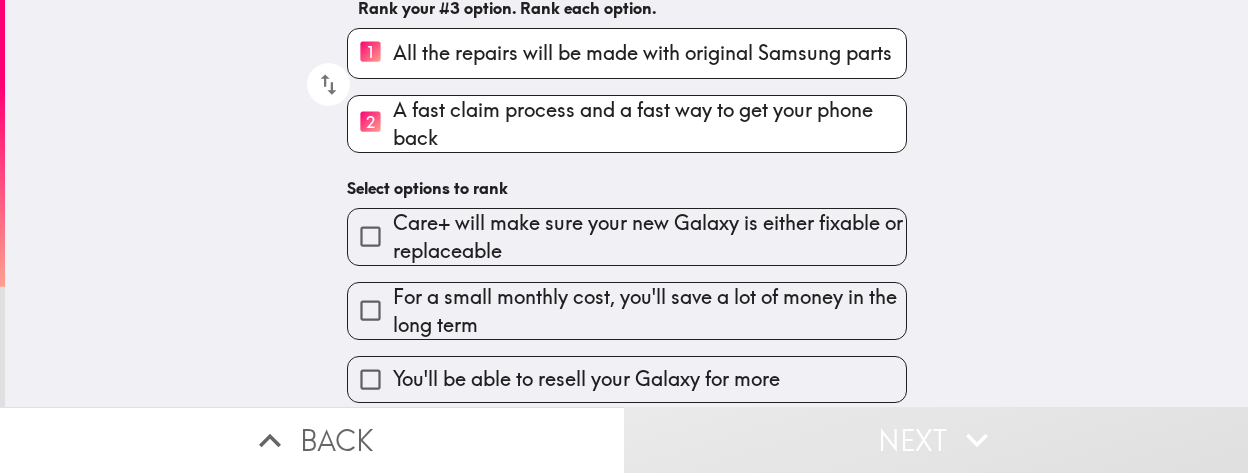 click on "Care+ will make sure your new Galaxy is either fixable or replaceable" at bounding box center (649, 237) 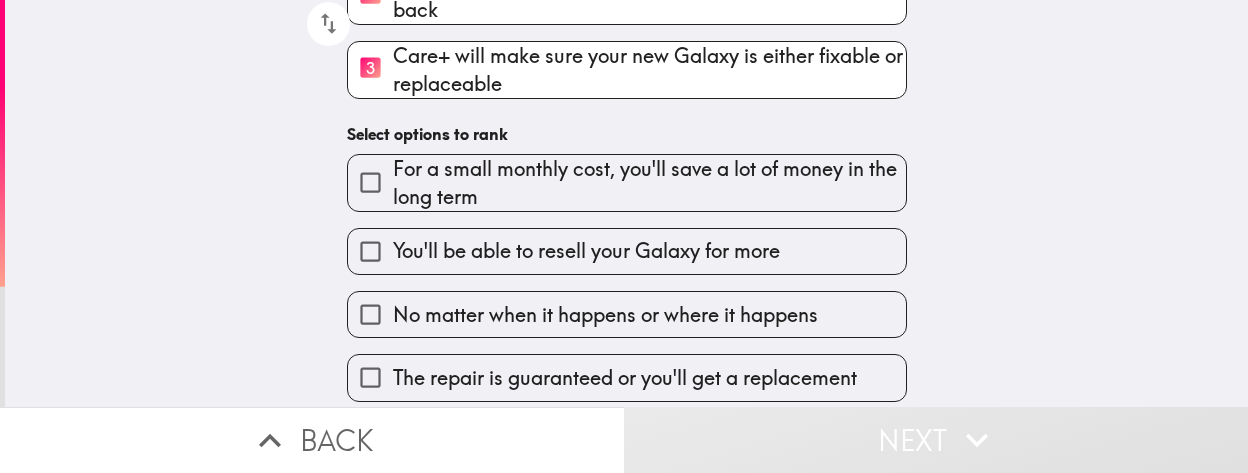 scroll, scrollTop: 309, scrollLeft: 0, axis: vertical 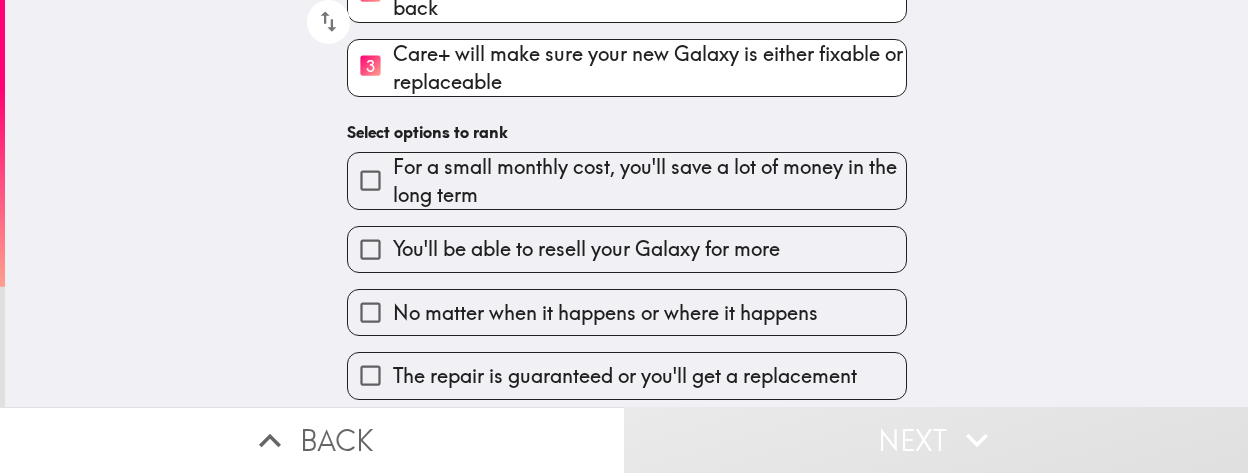 click on "The repair is guaranteed or you'll get a replacement" at bounding box center (627, 375) 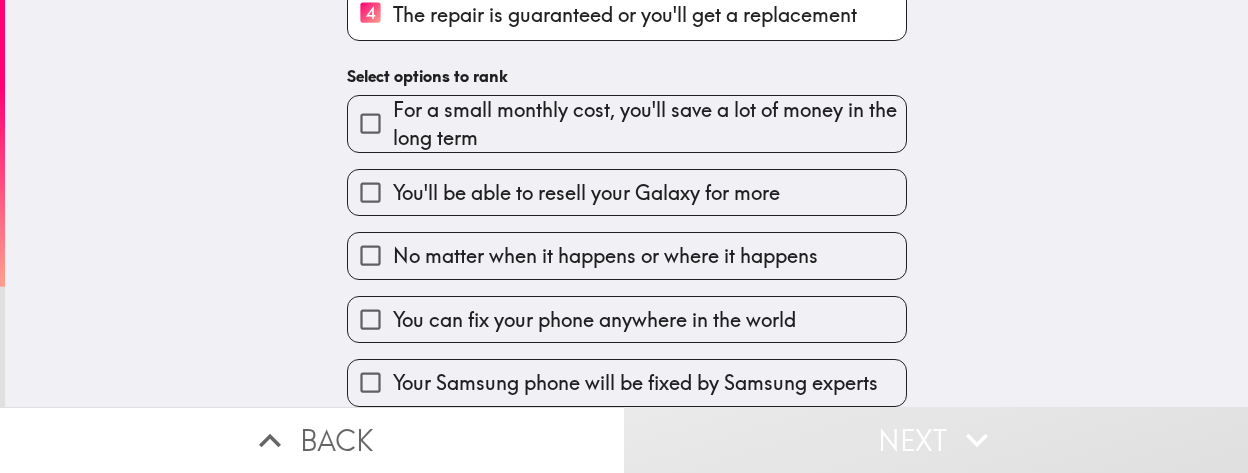 scroll, scrollTop: 446, scrollLeft: 0, axis: vertical 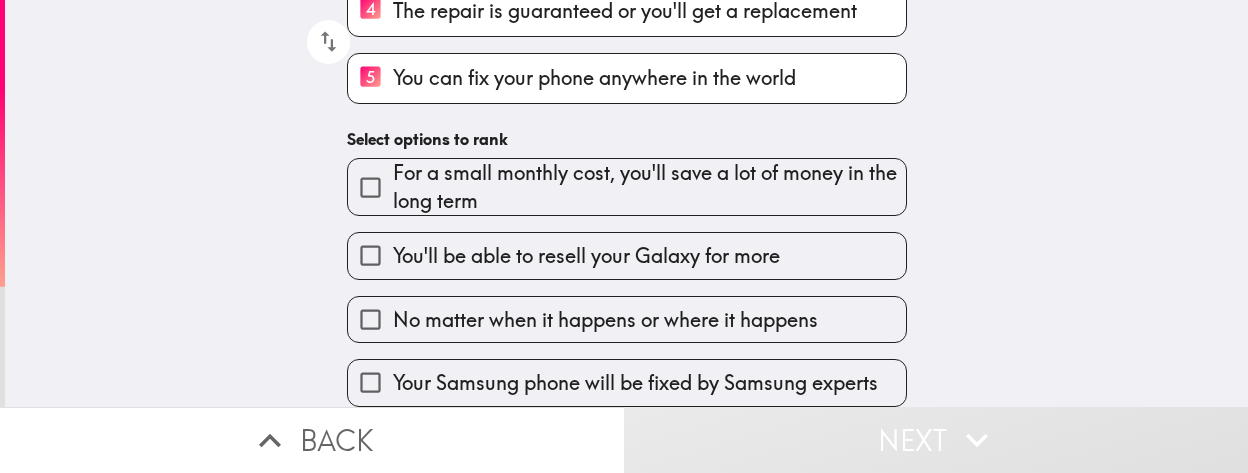 click on "For a small monthly cost, you'll save a lot of money in the long term" at bounding box center [649, 187] 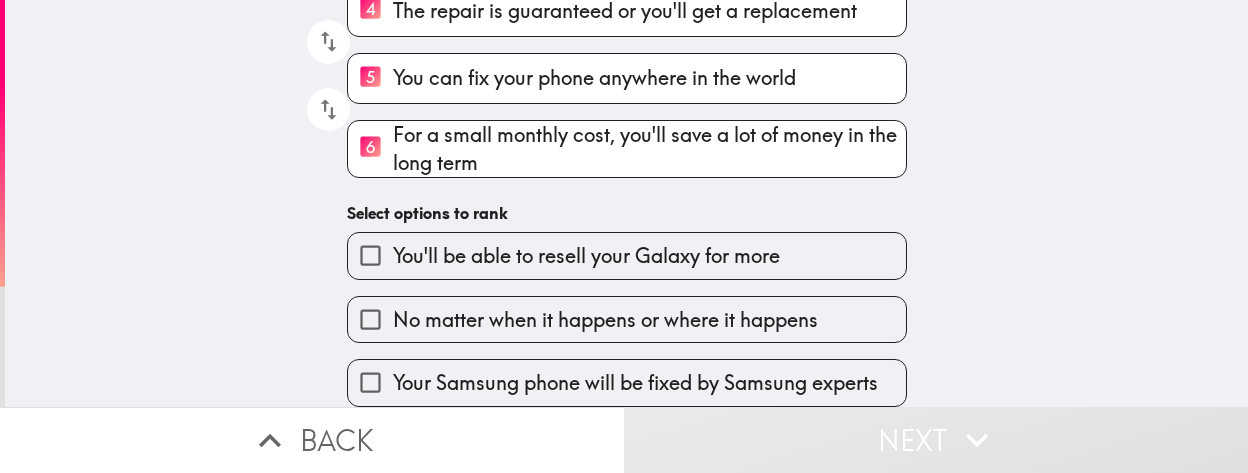 click on "Your Samsung phone will be fixed by Samsung experts" at bounding box center [635, 383] 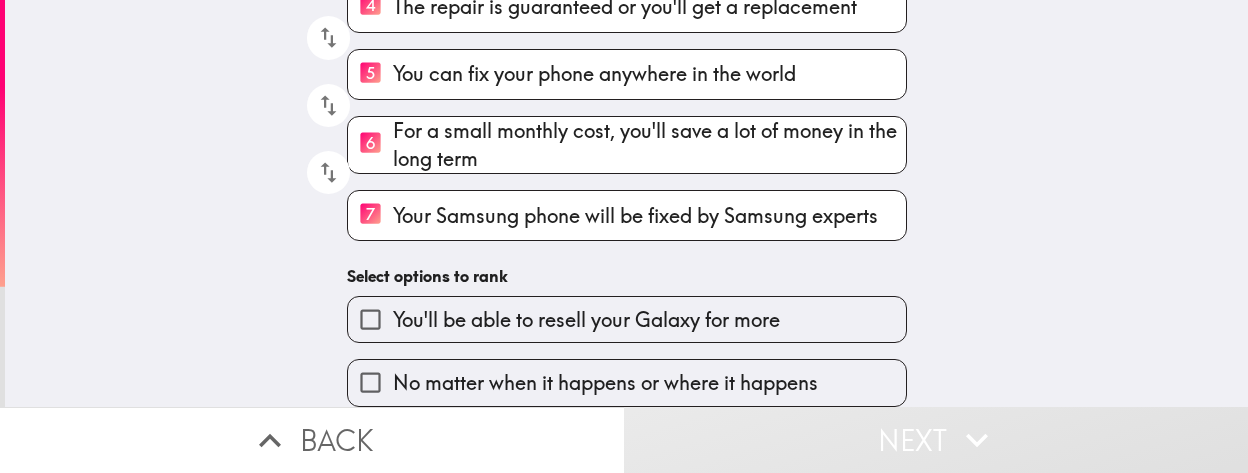 scroll, scrollTop: 456, scrollLeft: 0, axis: vertical 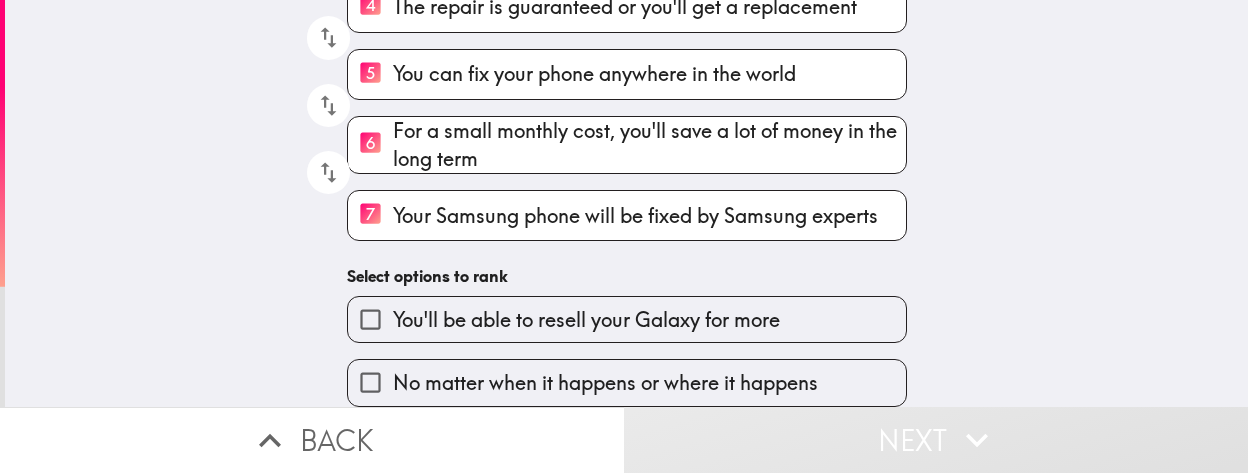 click on "You'll be able to resell your Galaxy for more" at bounding box center (627, 319) 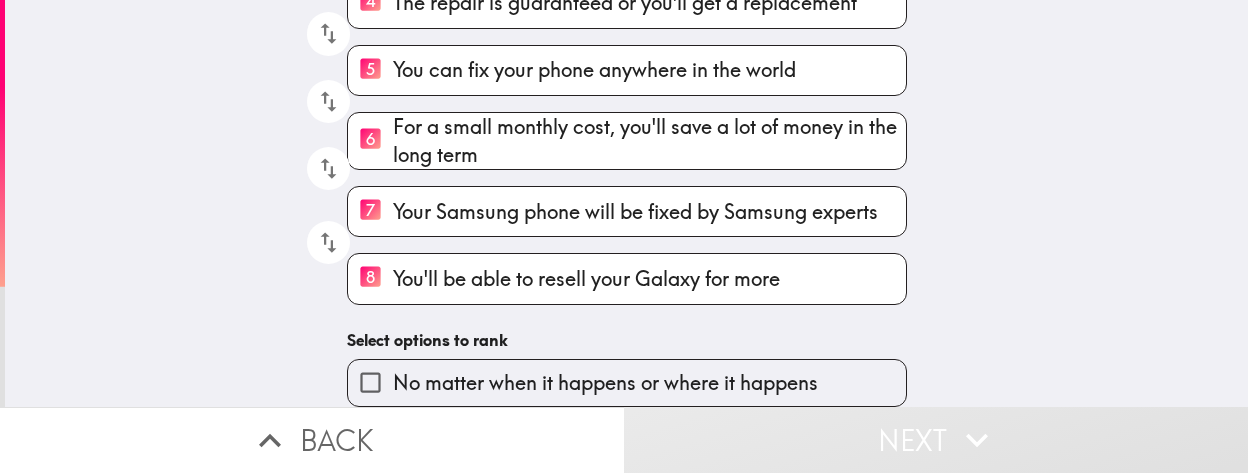 click on "No matter when it happens or where it happens" at bounding box center (627, 382) 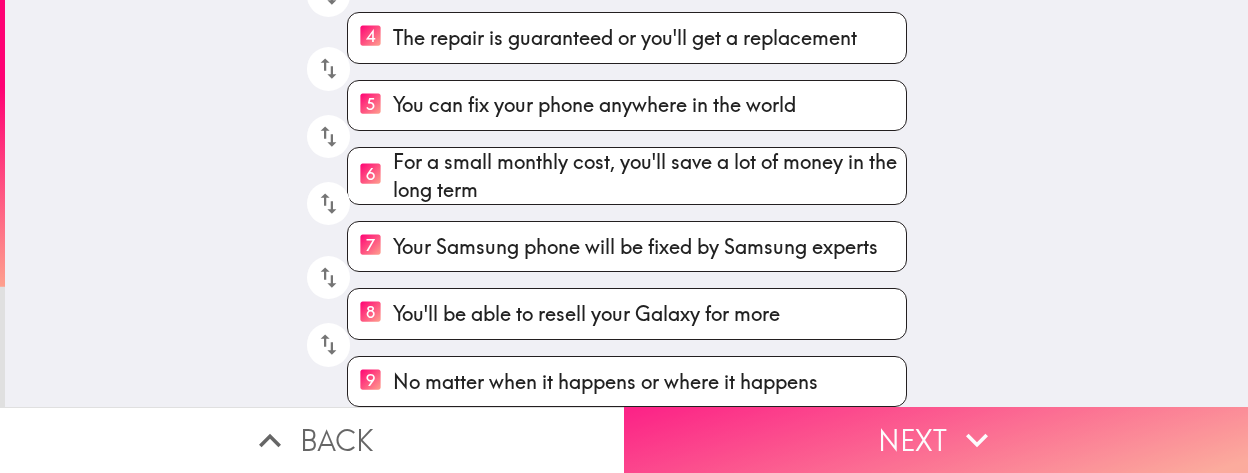 click on "Next" at bounding box center (936, 440) 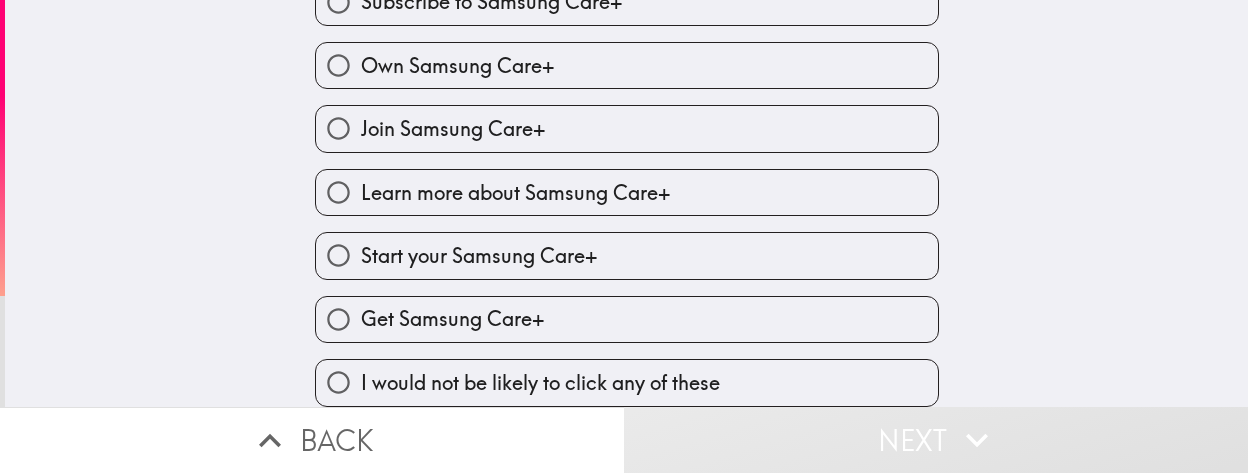 scroll, scrollTop: 273, scrollLeft: 0, axis: vertical 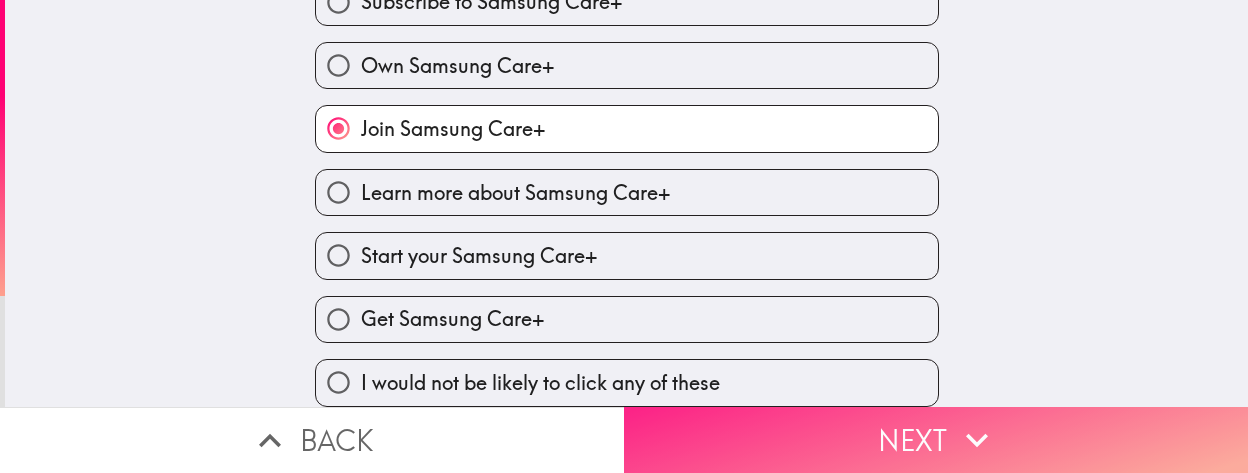 click on "Next" at bounding box center (936, 440) 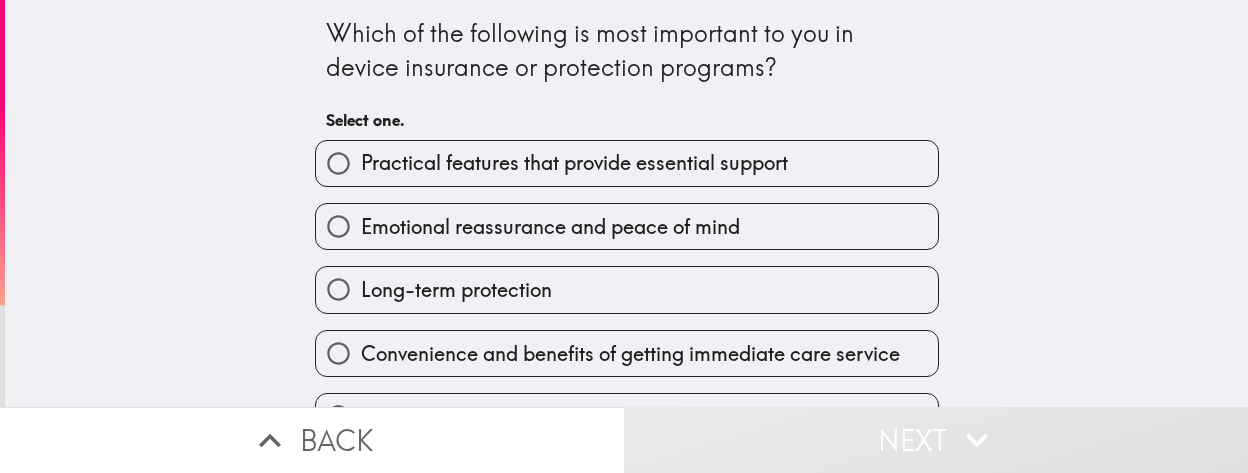 click on "Long-term protection" at bounding box center (627, 289) 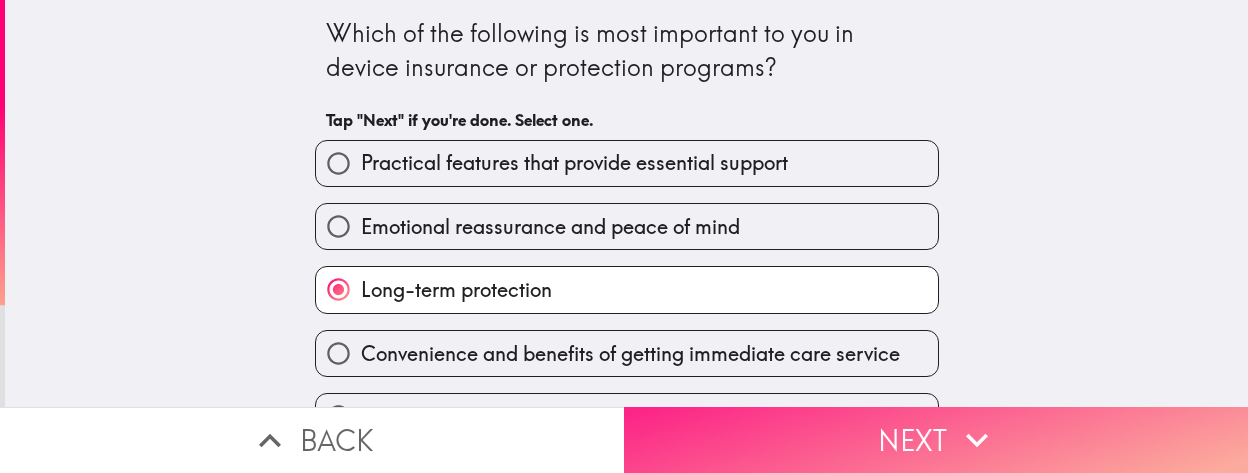 click on "Next" at bounding box center (936, 440) 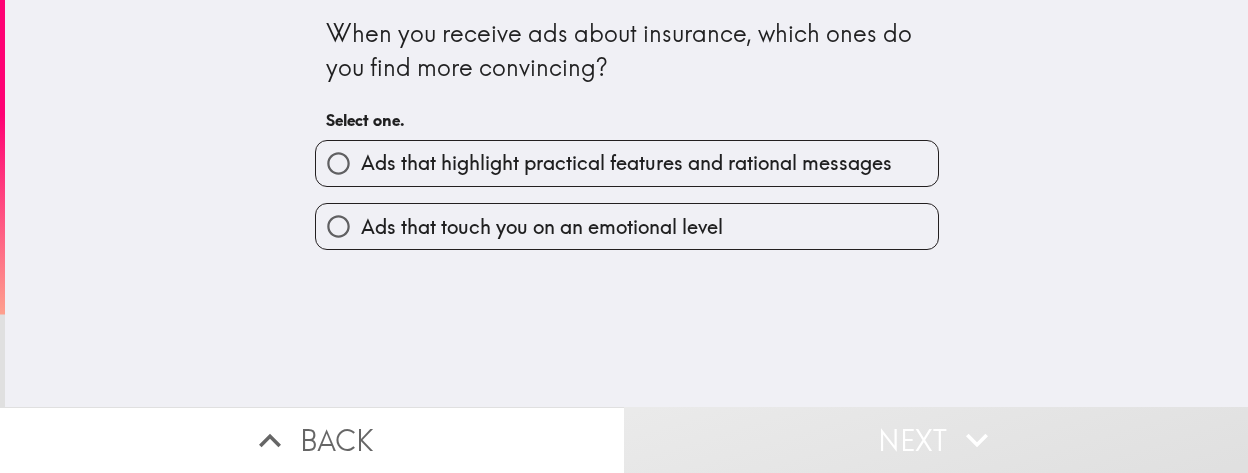 click on "Ads that highlight practical features and rational messages" at bounding box center (627, 163) 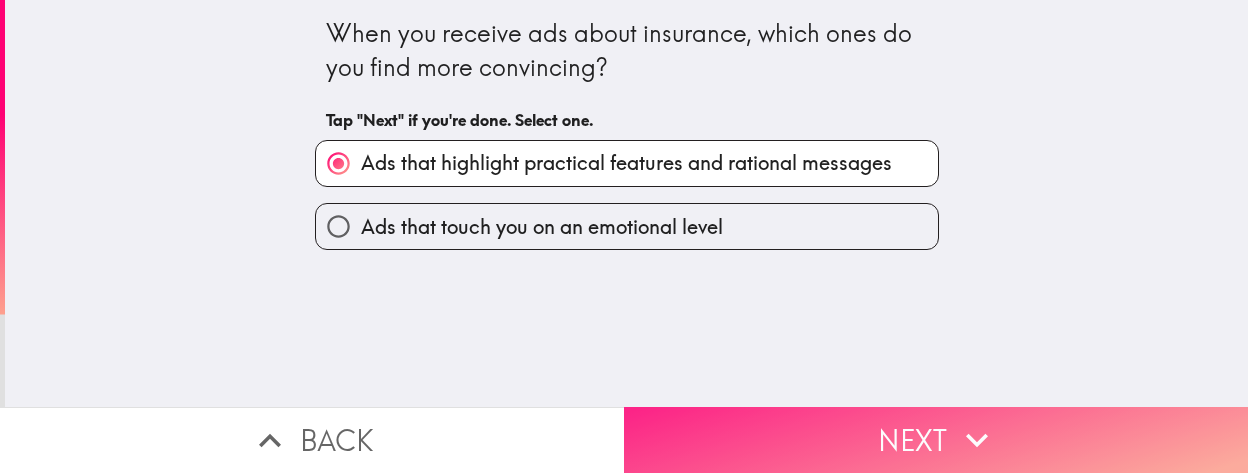 click on "Next" at bounding box center [936, 440] 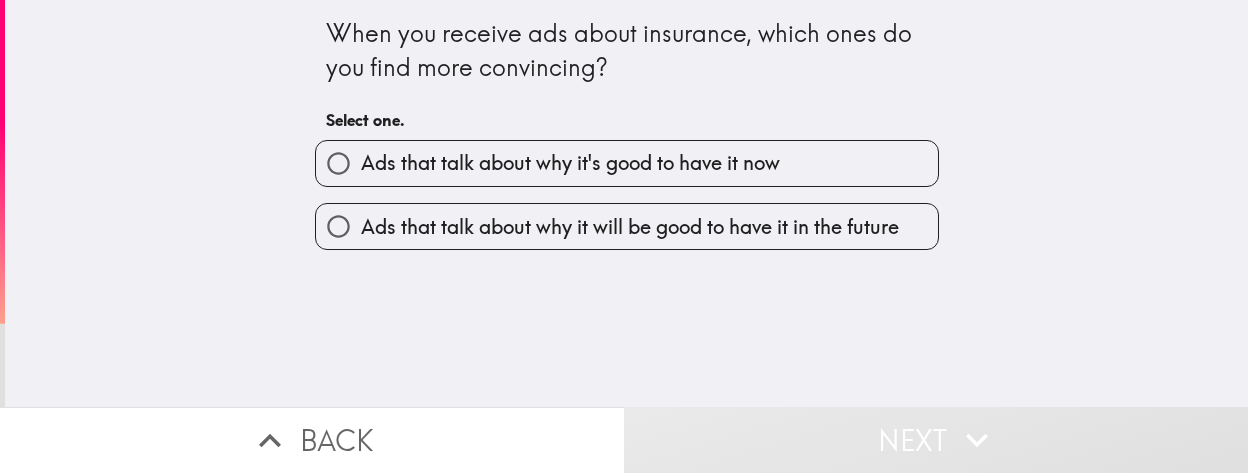 click on "Ads that talk about why it will be good to have it in the future" at bounding box center (630, 227) 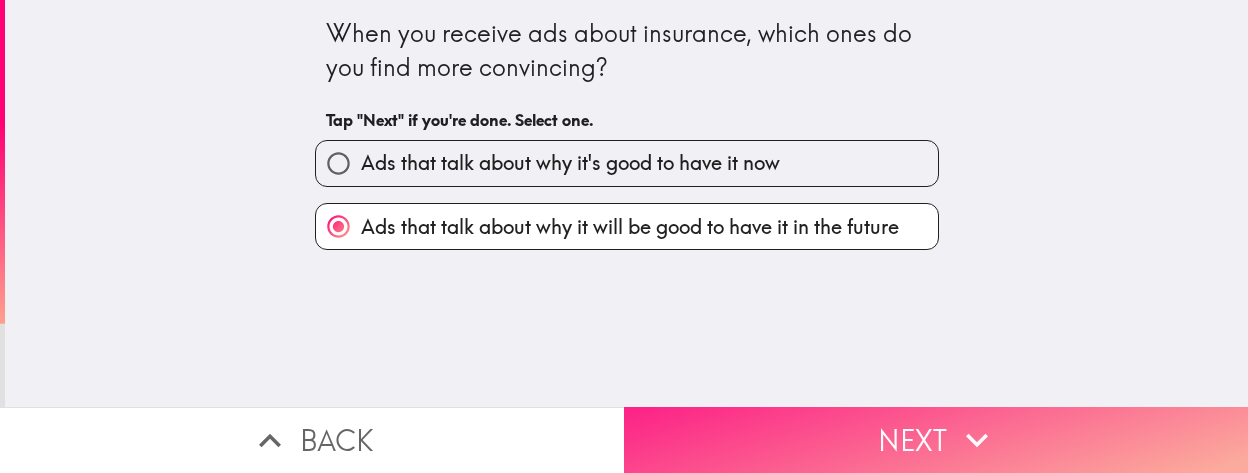 click 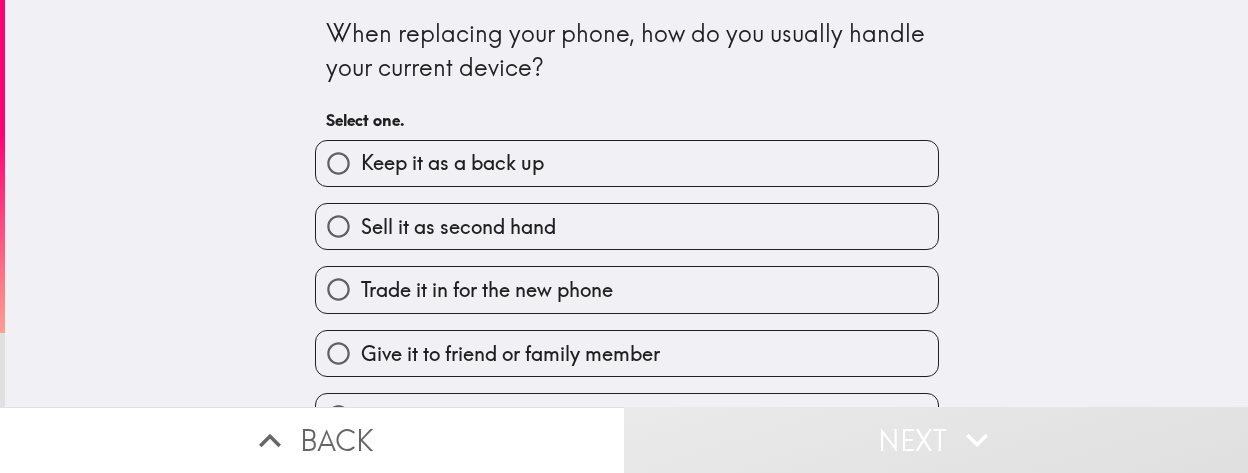 click on "Keep it as a back up" at bounding box center [627, 163] 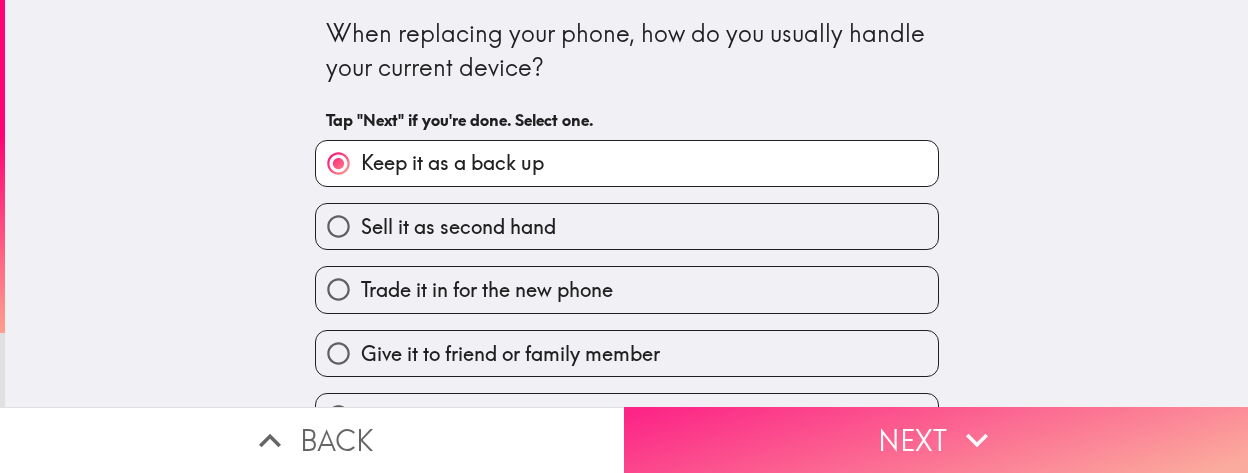 click on "Next" at bounding box center [936, 440] 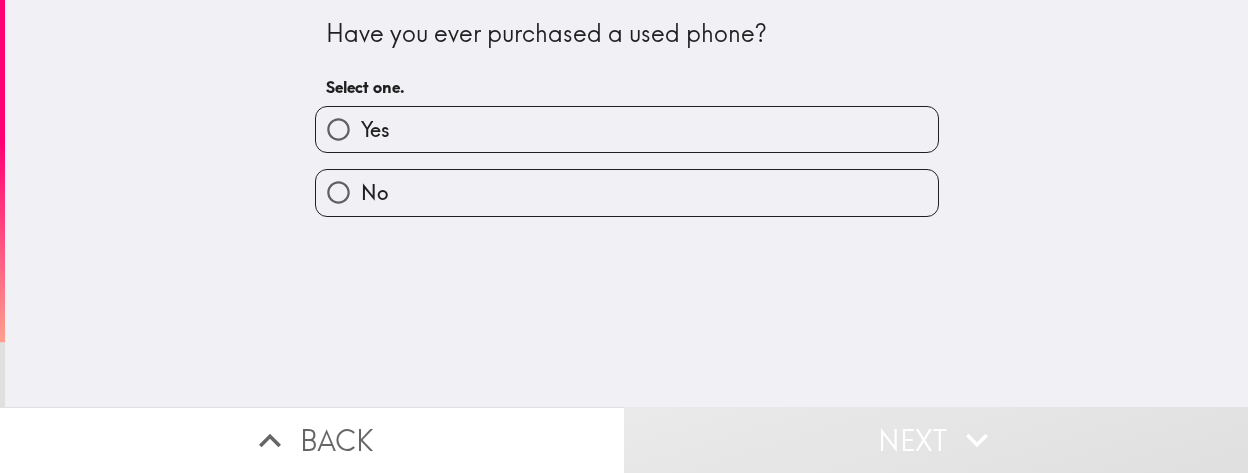 click on "Yes" at bounding box center [627, 129] 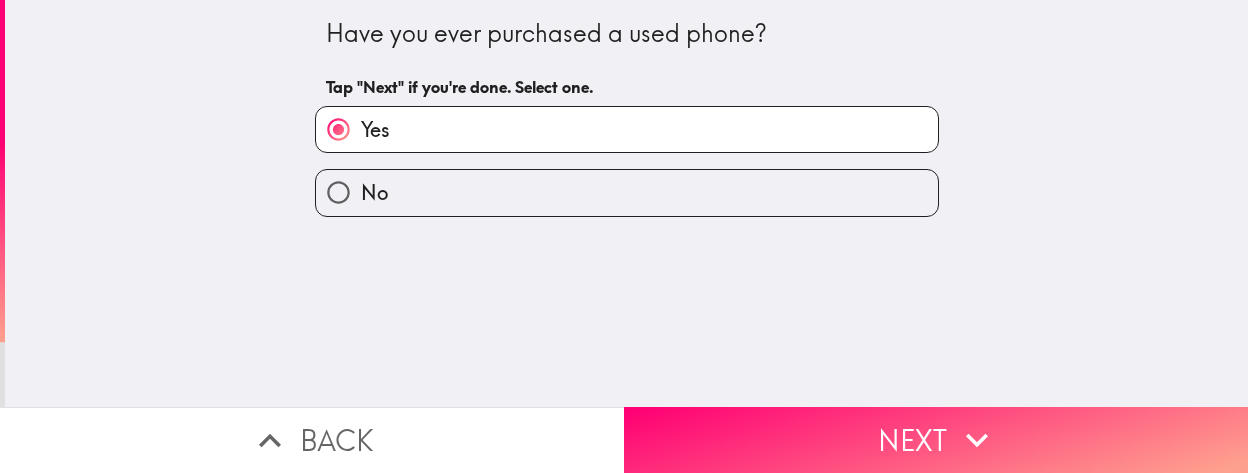 click on "No" at bounding box center [627, 192] 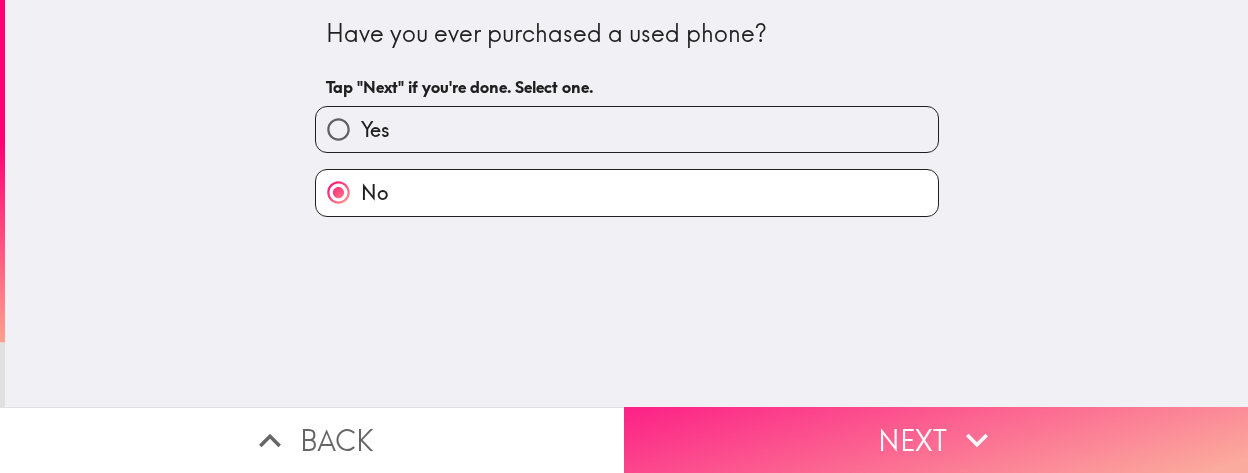 click on "Next" at bounding box center (936, 440) 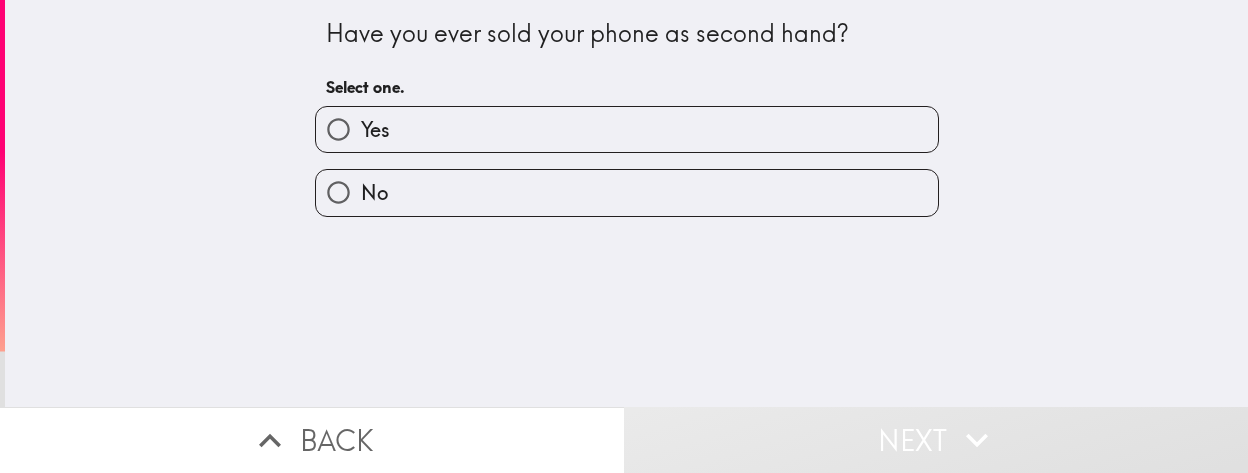 click on "No" at bounding box center (627, 192) 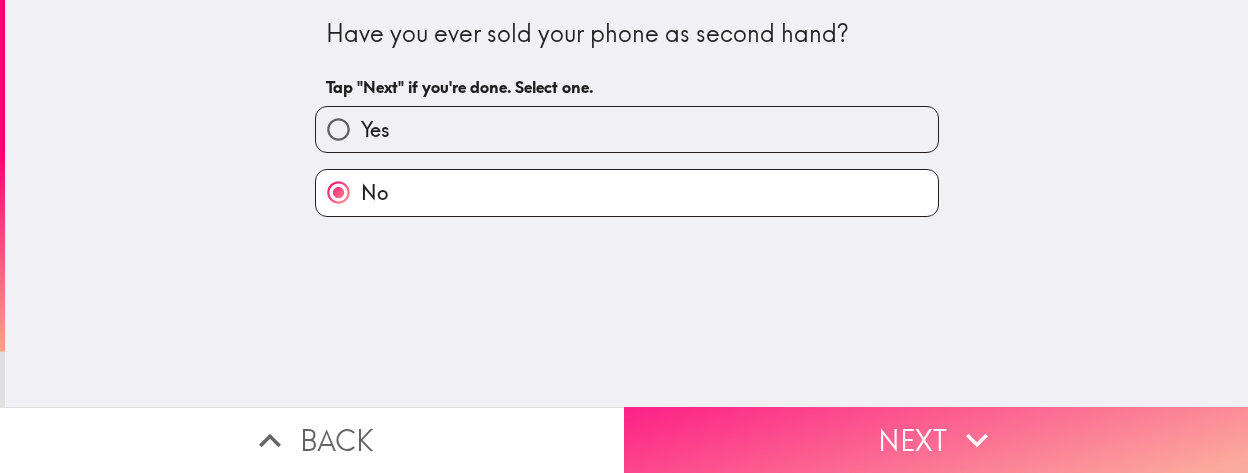 click on "Next" at bounding box center [936, 440] 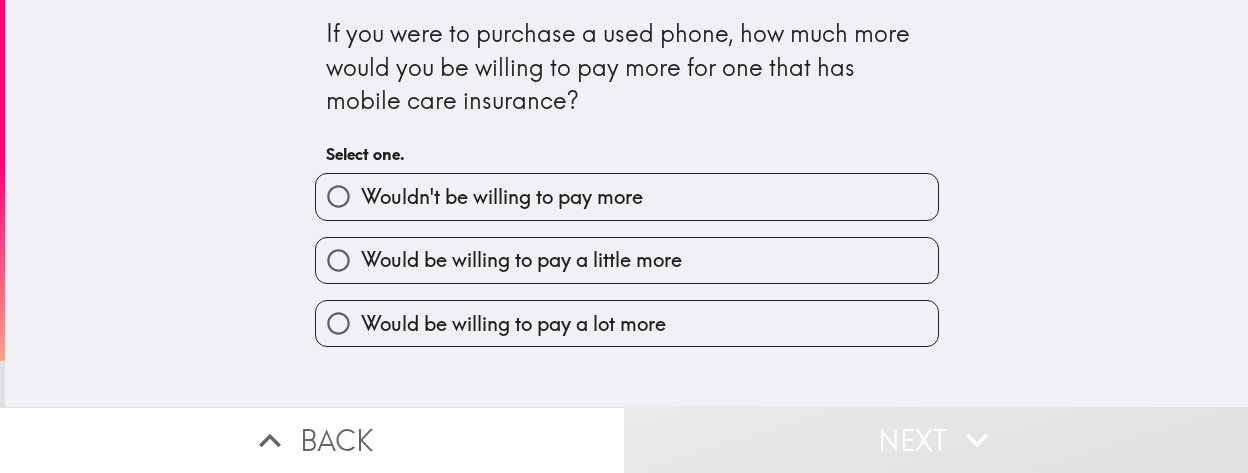click on "Would be willing to pay a lot more" at bounding box center (627, 323) 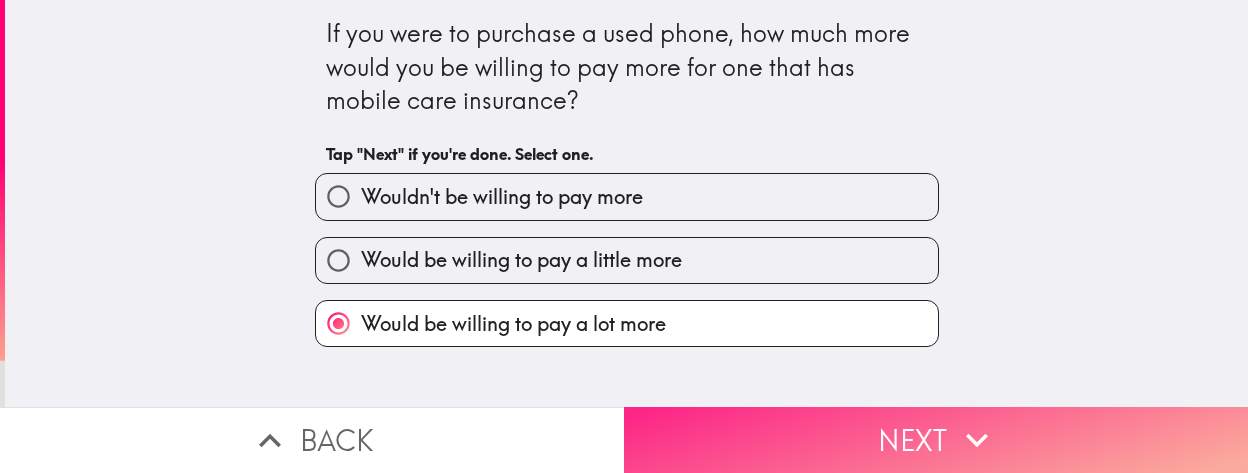 click on "Next" at bounding box center (936, 440) 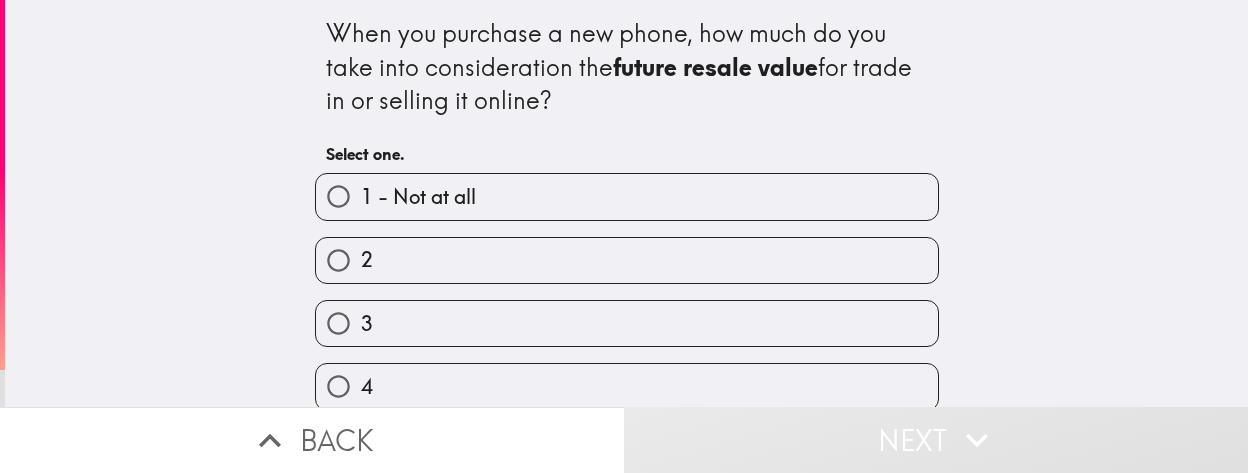 scroll, scrollTop: 82, scrollLeft: 0, axis: vertical 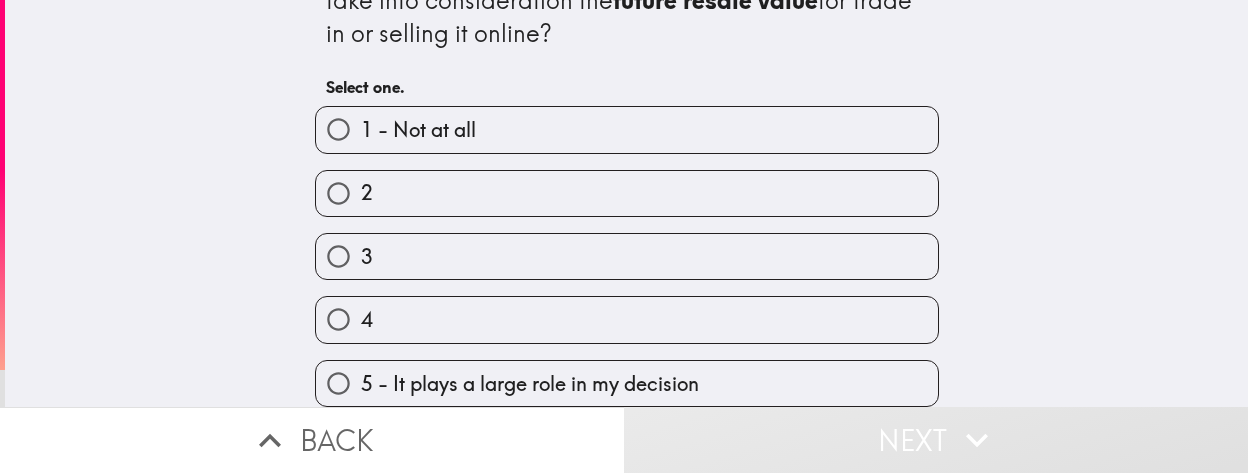 click on "5 - It plays a large role in my decision" at bounding box center (530, 384) 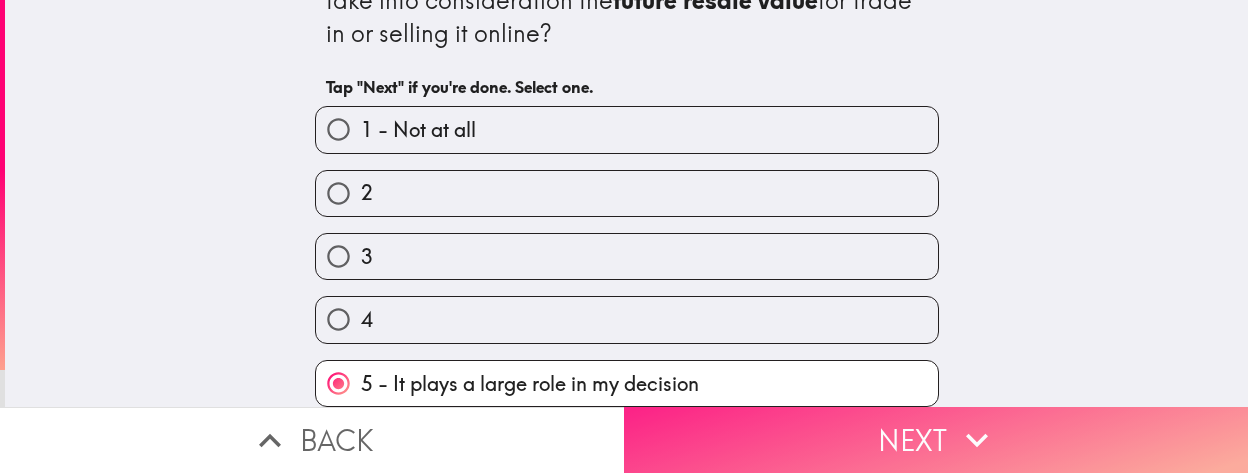 click on "Next" at bounding box center [936, 440] 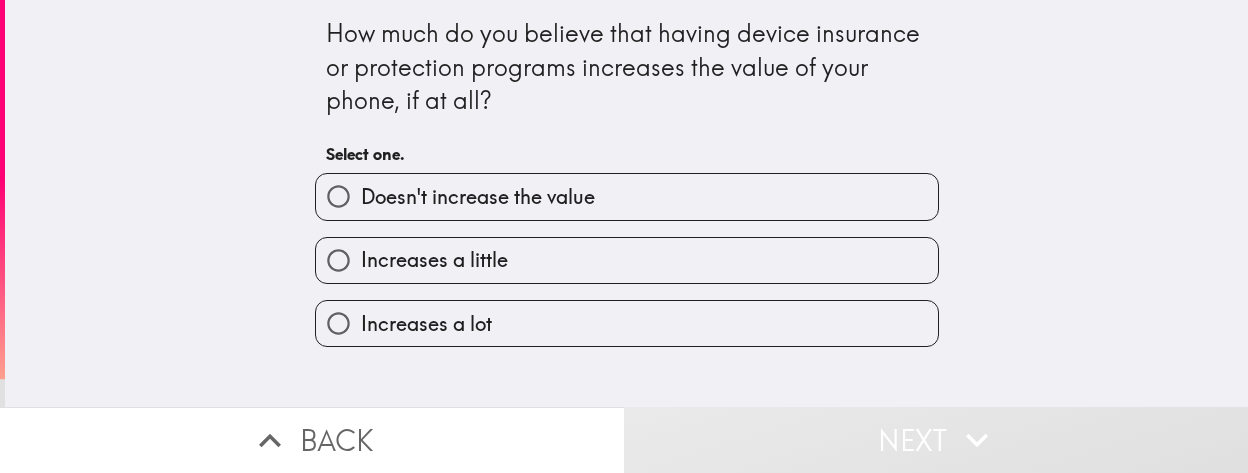 scroll, scrollTop: 0, scrollLeft: 0, axis: both 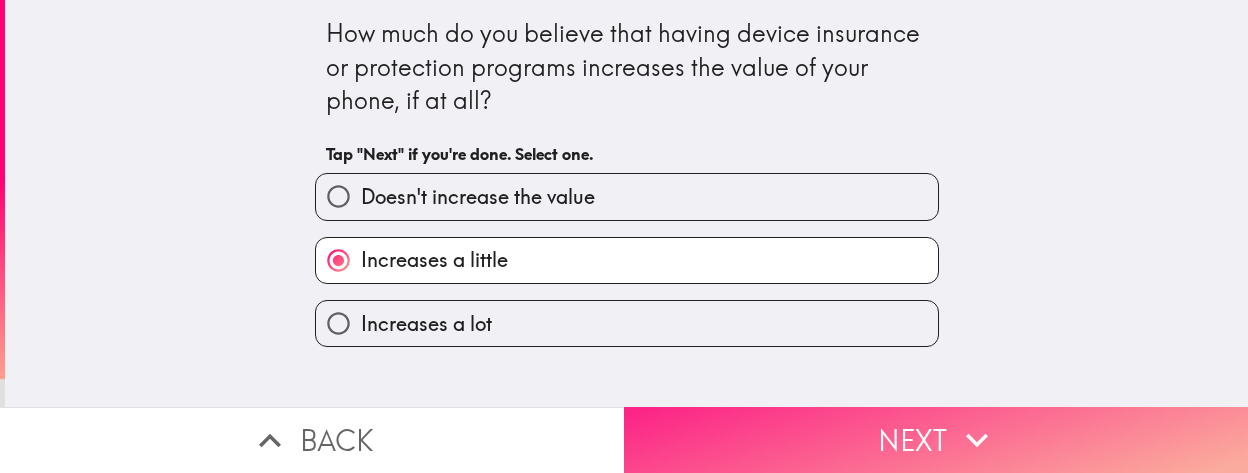 click on "Next" at bounding box center (936, 440) 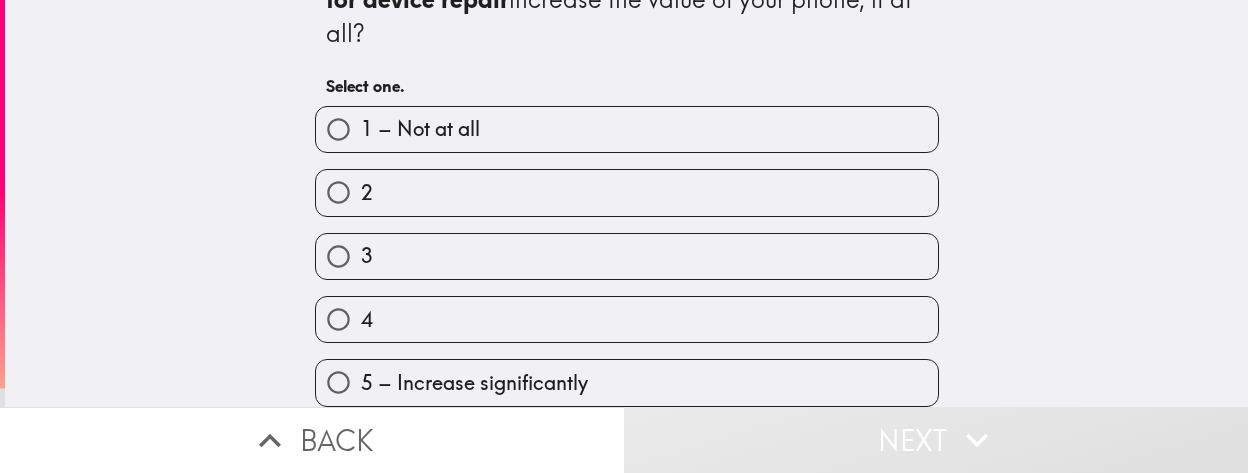scroll, scrollTop: 114, scrollLeft: 0, axis: vertical 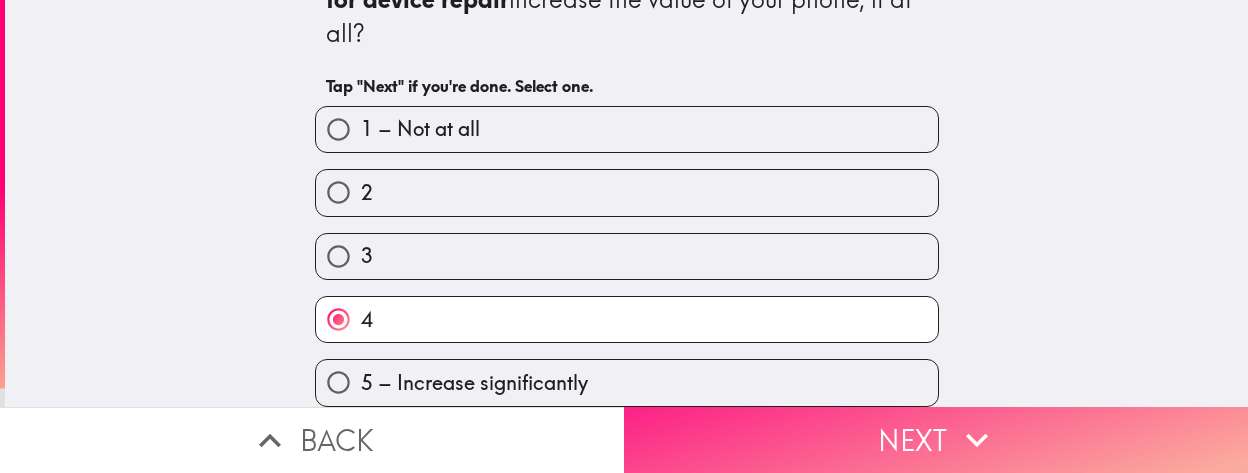 click on "Next" at bounding box center (936, 440) 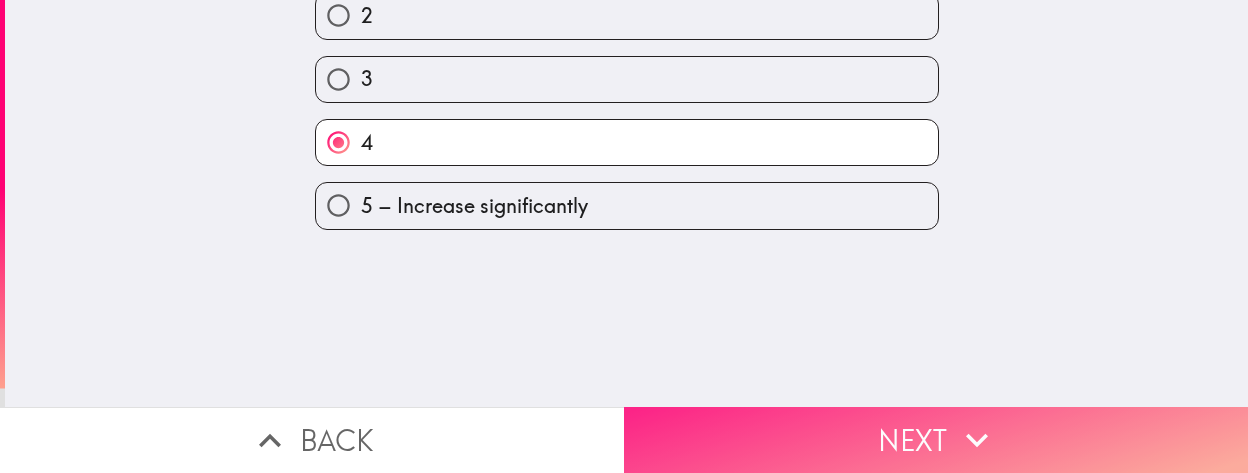 scroll, scrollTop: 0, scrollLeft: 0, axis: both 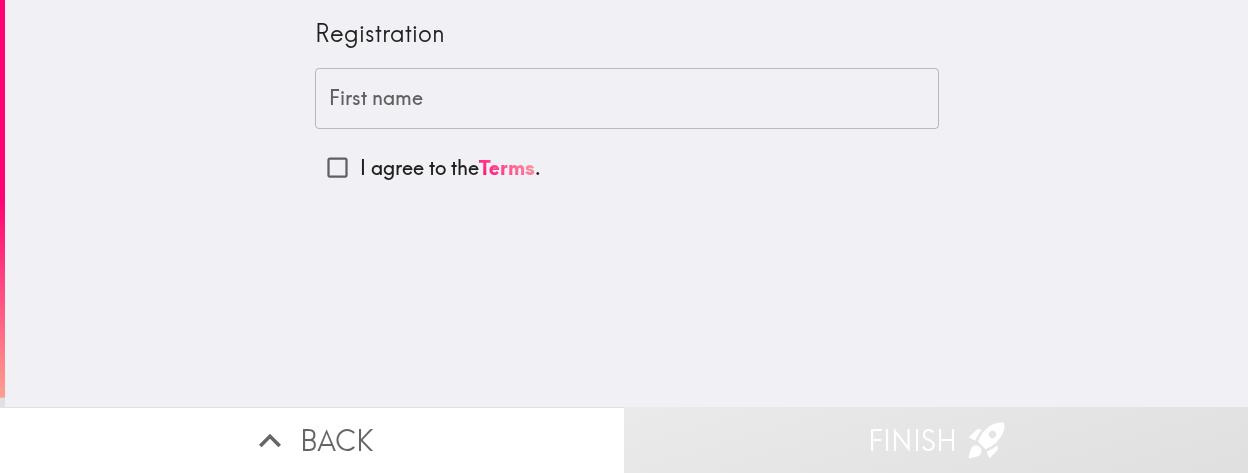 click on "First name" at bounding box center (627, 99) 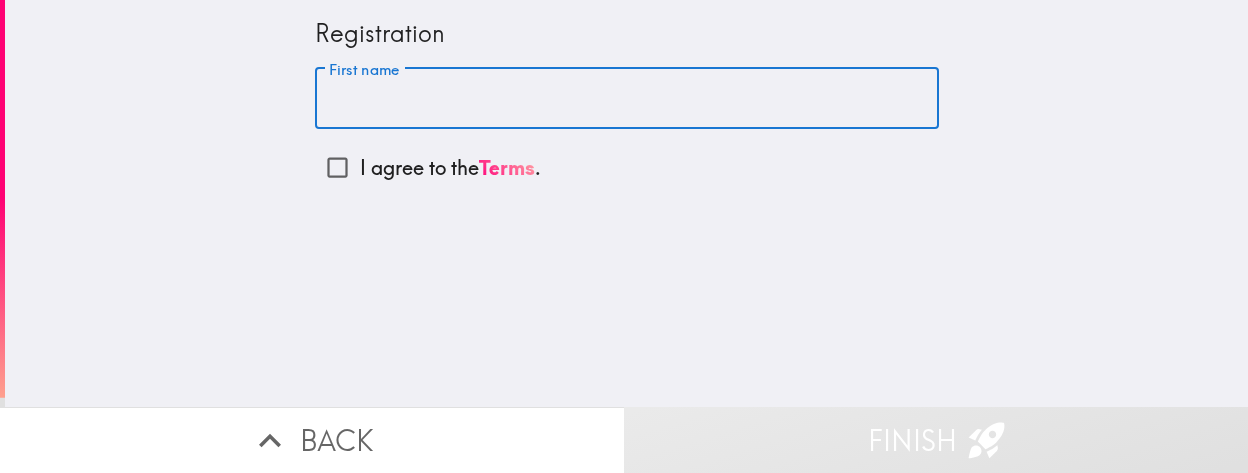 click on "I agree to the  Terms ." at bounding box center [337, 167] 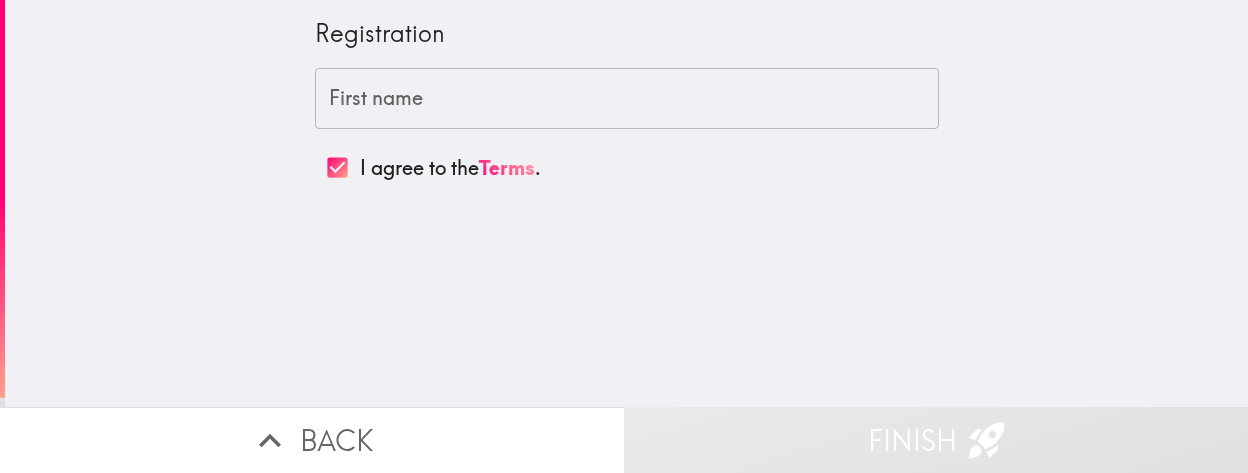 click on "First name" at bounding box center (627, 99) 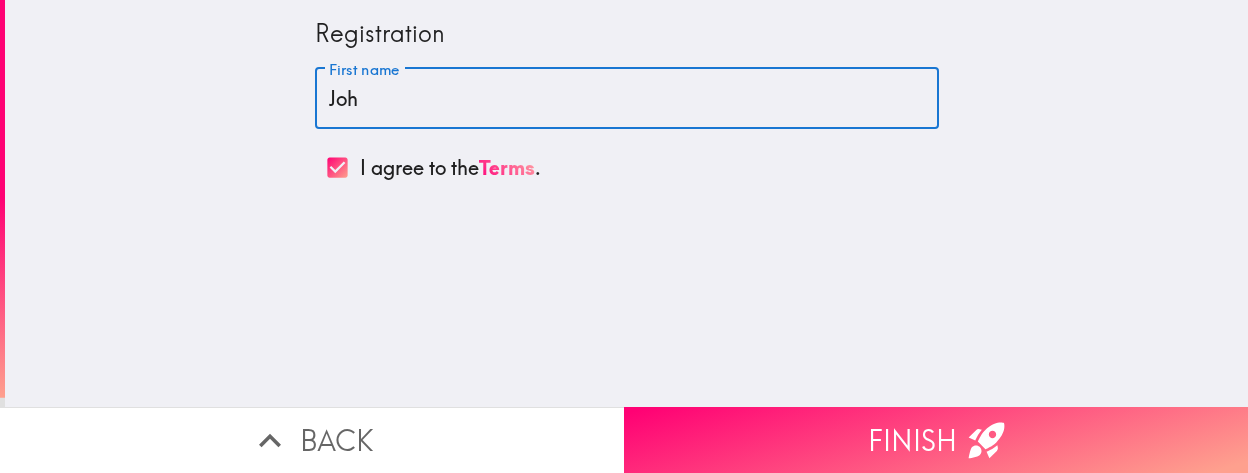 type on "[PERSON_NAME]" 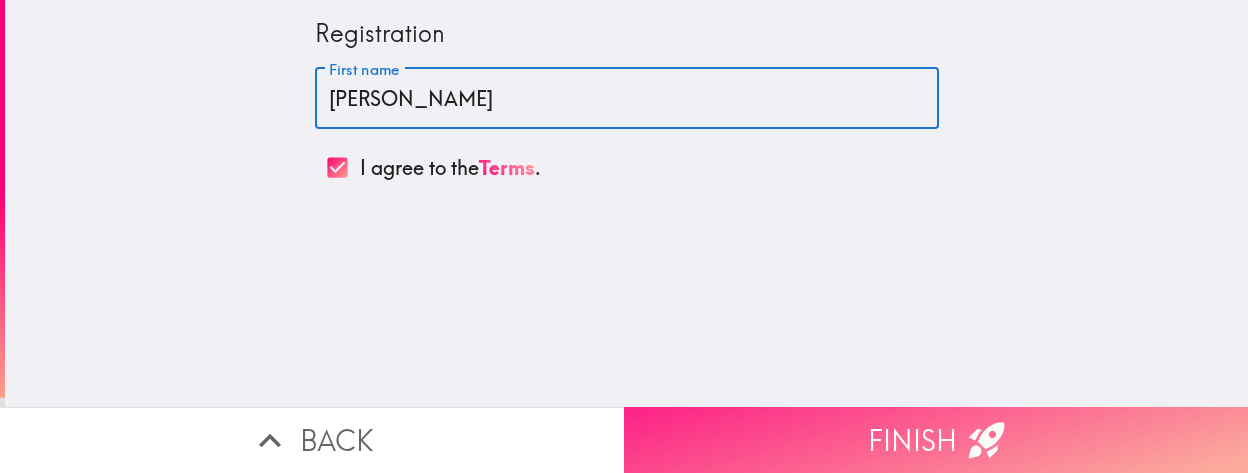 click on "Finish" at bounding box center (936, 440) 